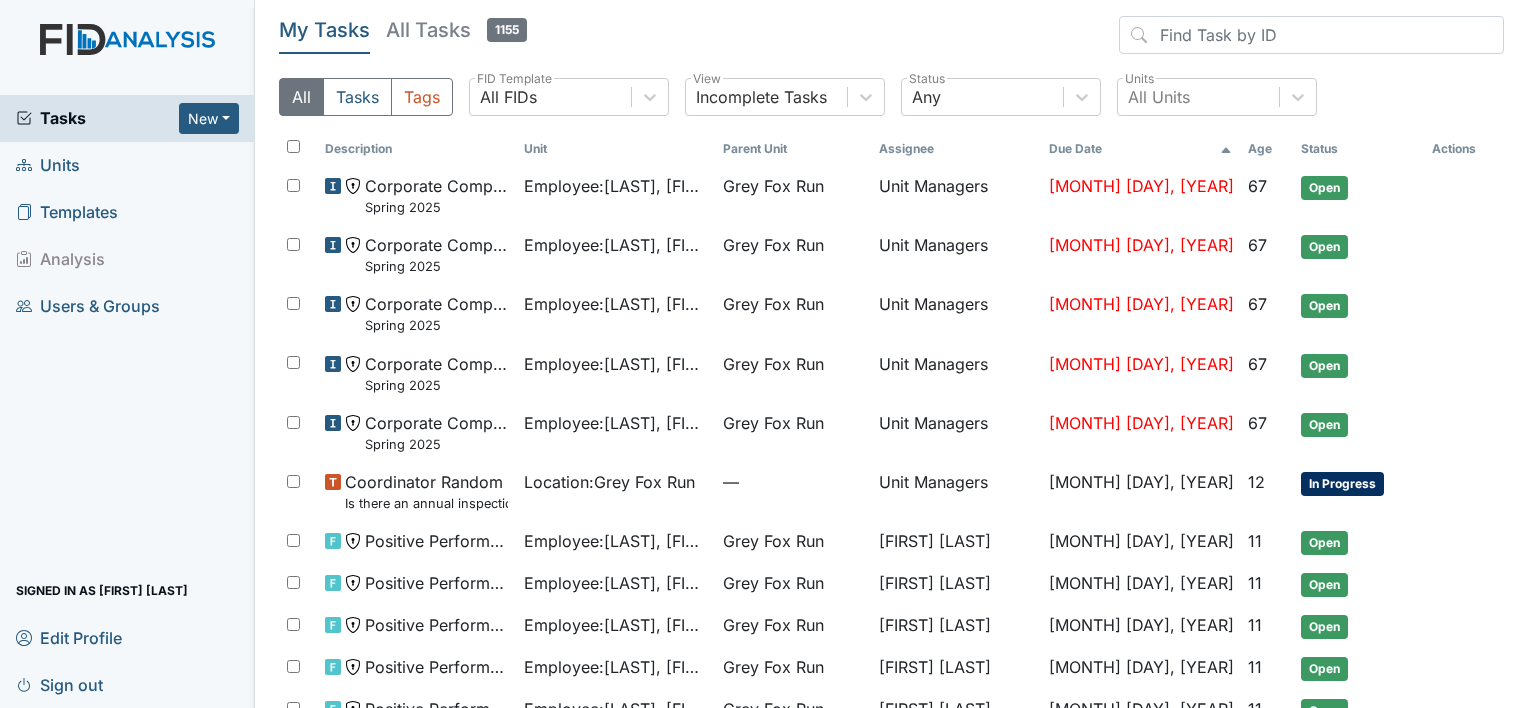 scroll, scrollTop: 0, scrollLeft: 0, axis: both 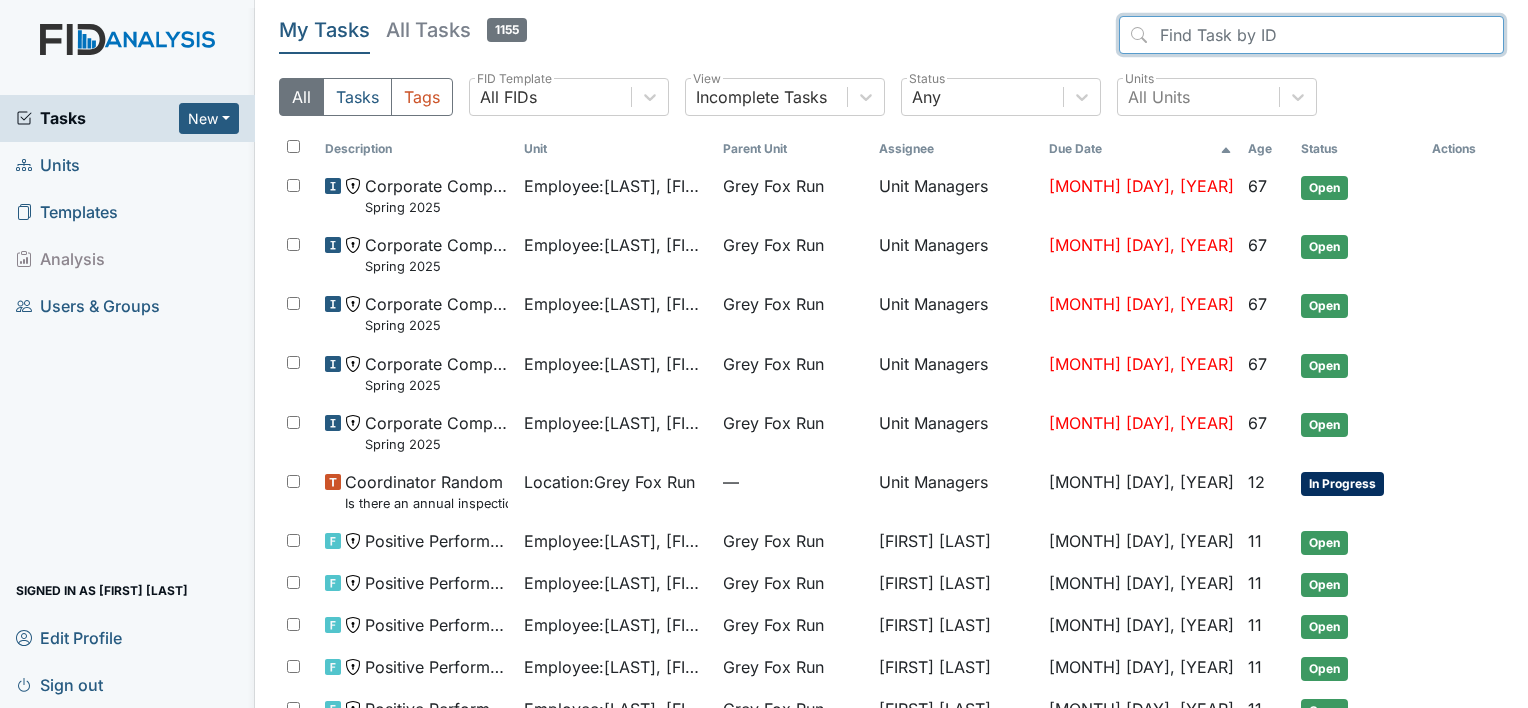 click at bounding box center [1311, 35] 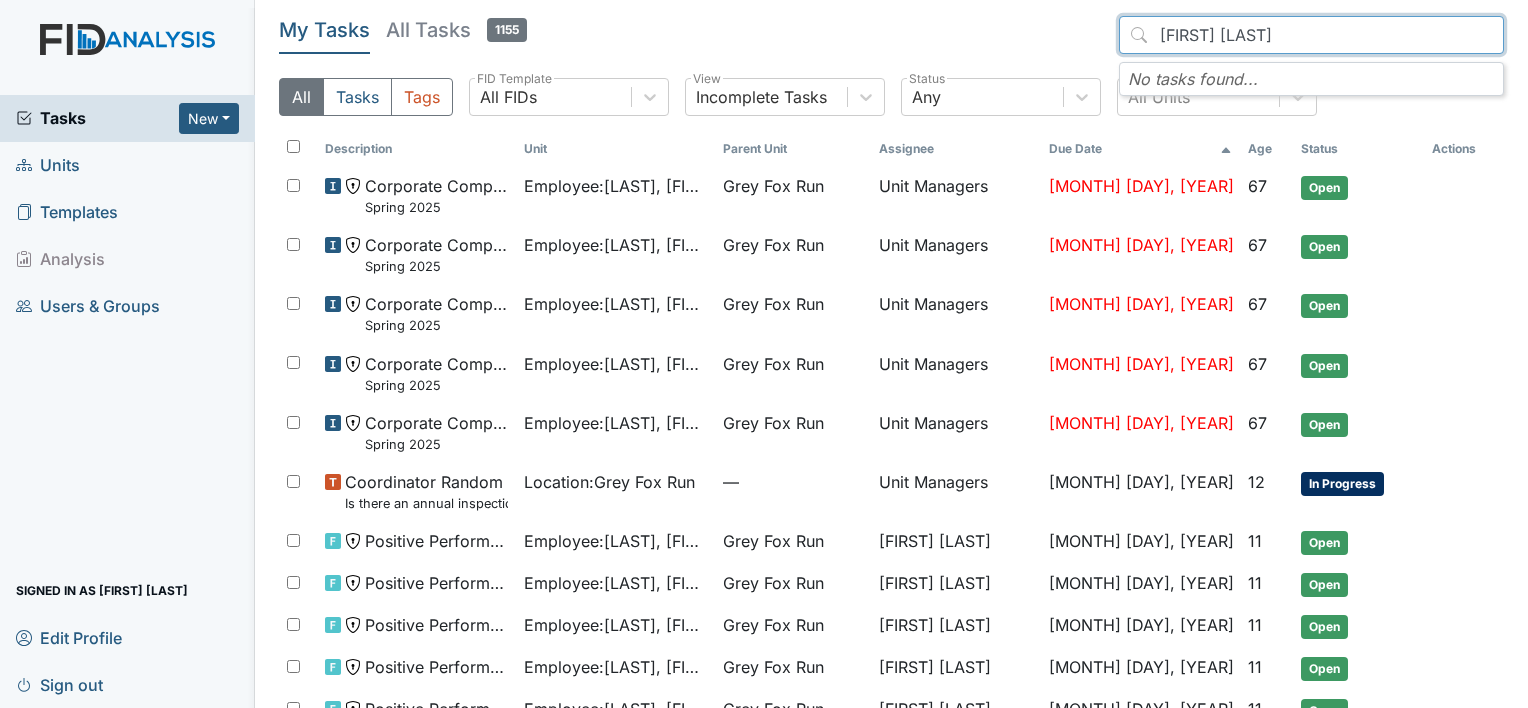 type on "[FIRST] [LAST]" 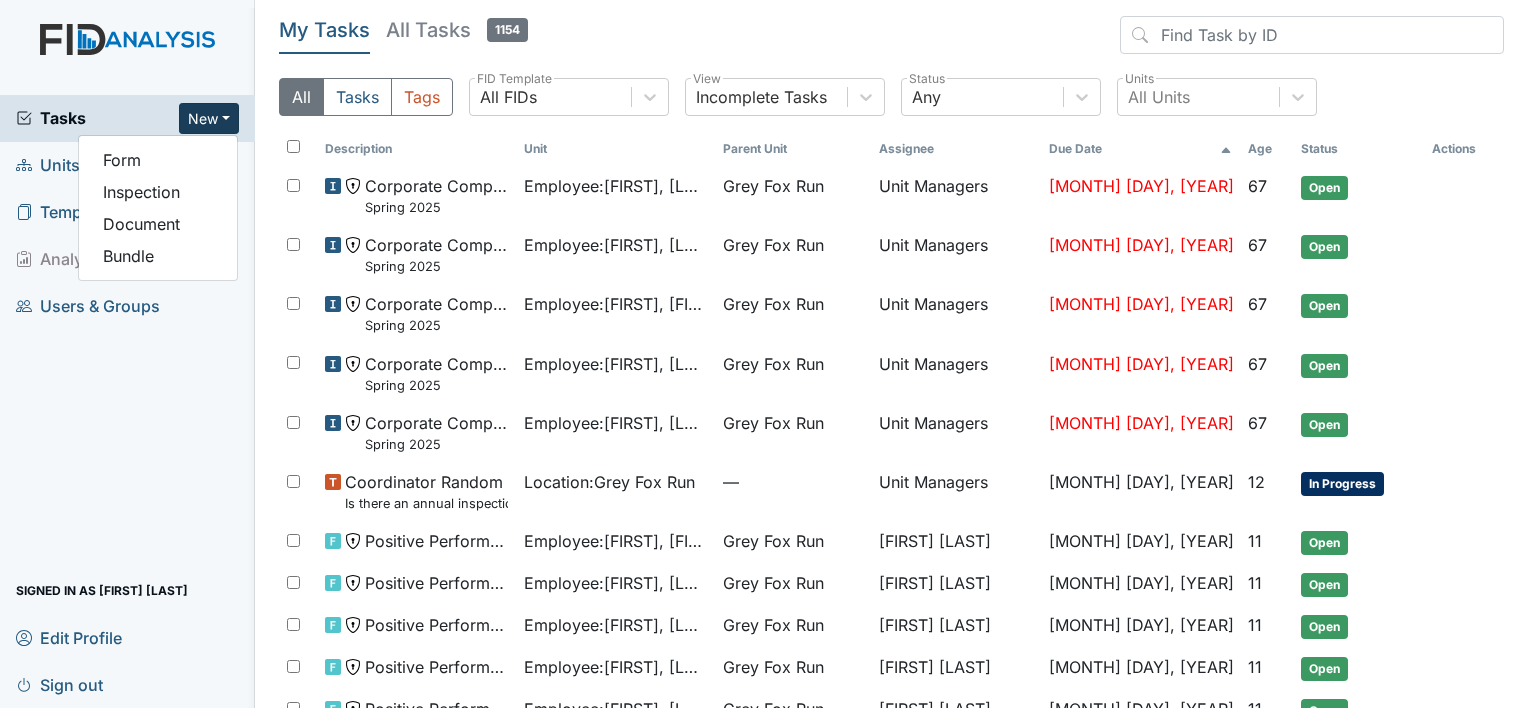 scroll, scrollTop: 0, scrollLeft: 0, axis: both 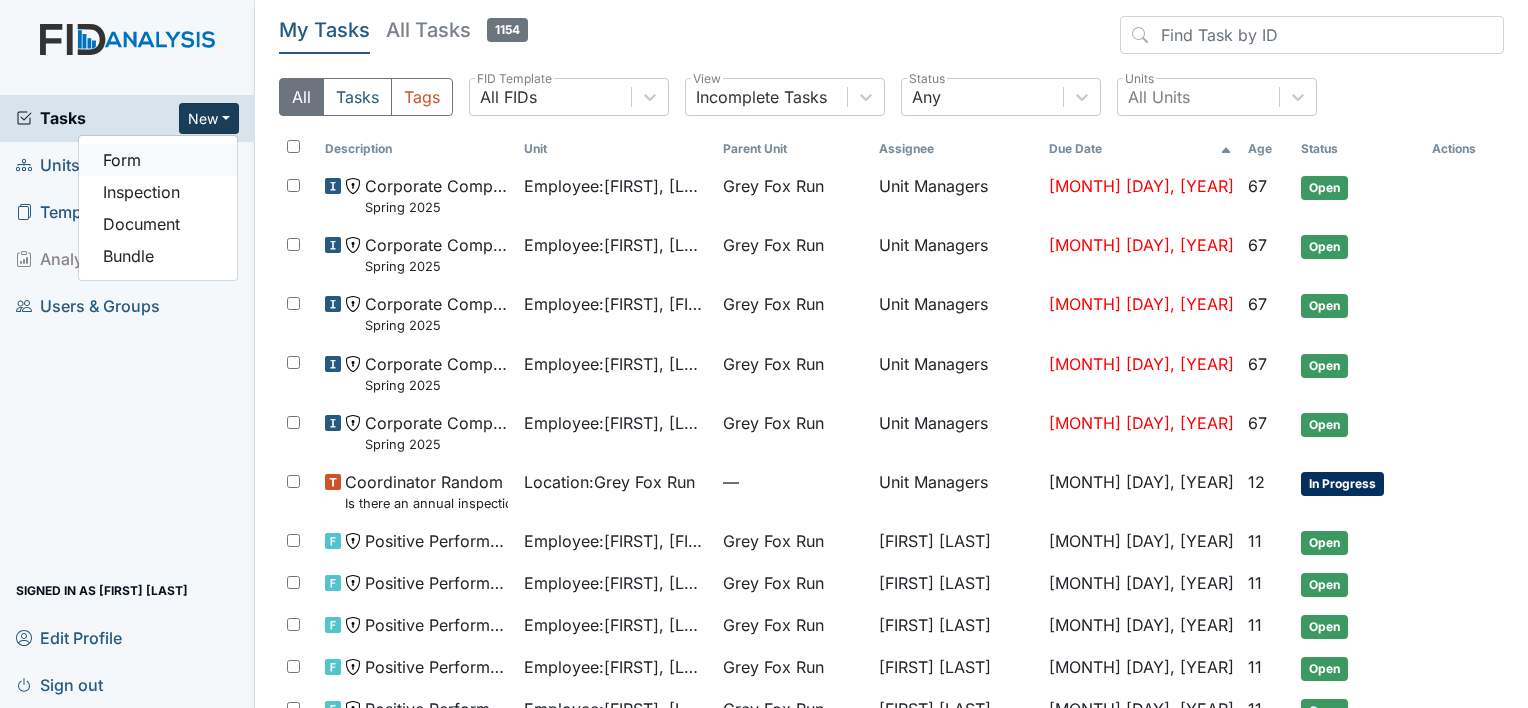 click on "Form" at bounding box center [158, 160] 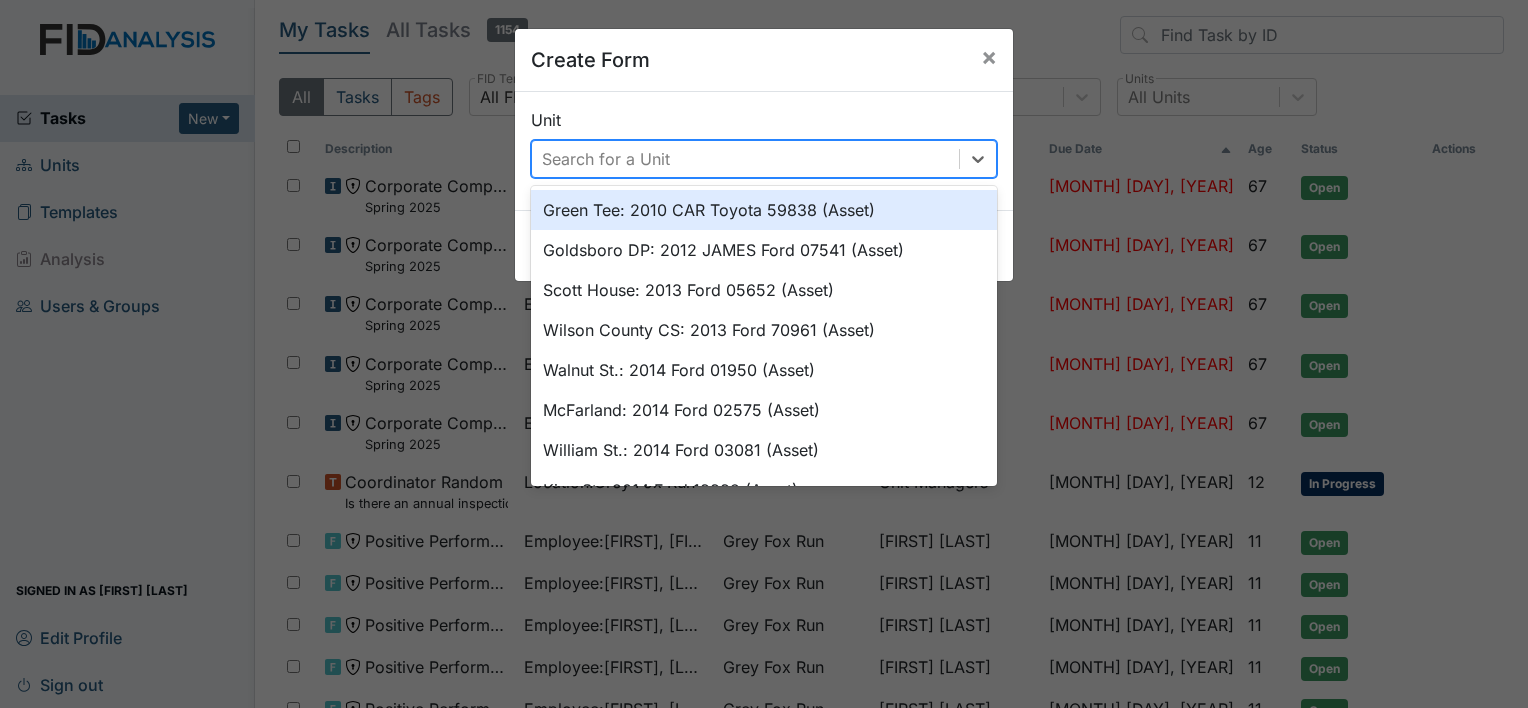 click on "Search for a Unit" at bounding box center (606, 159) 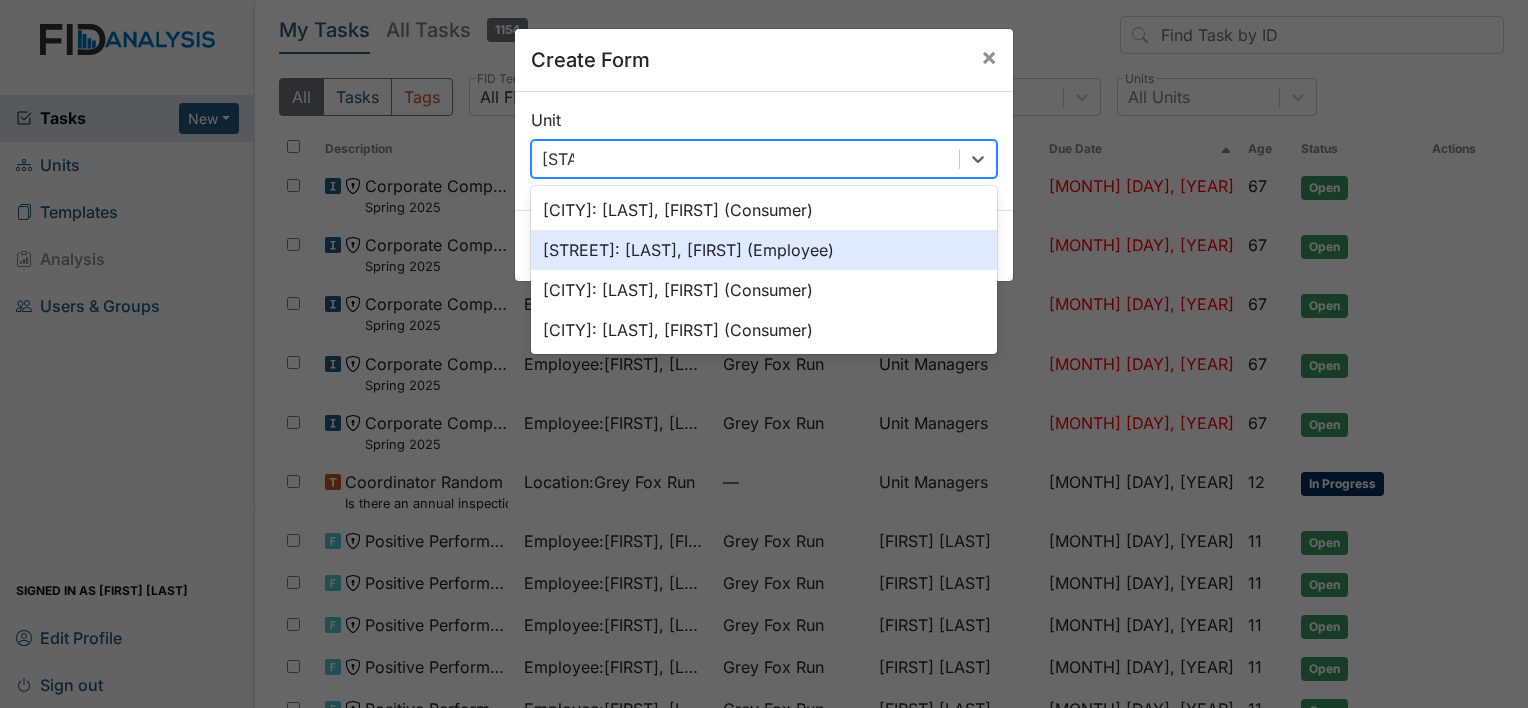 click on "[STREET]: [LAST], [FIRST] (Employee)" at bounding box center [764, 250] 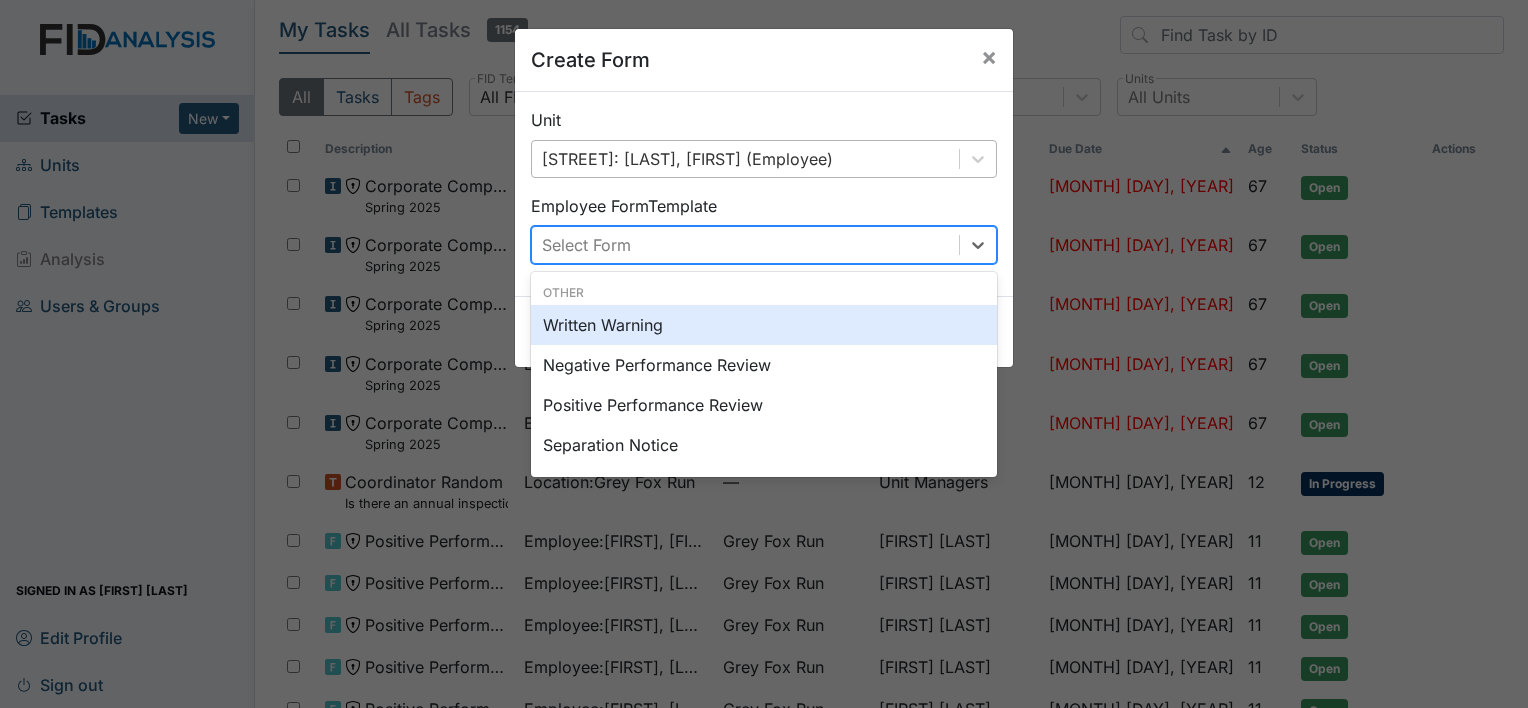 click on "Select Form" at bounding box center [745, 245] 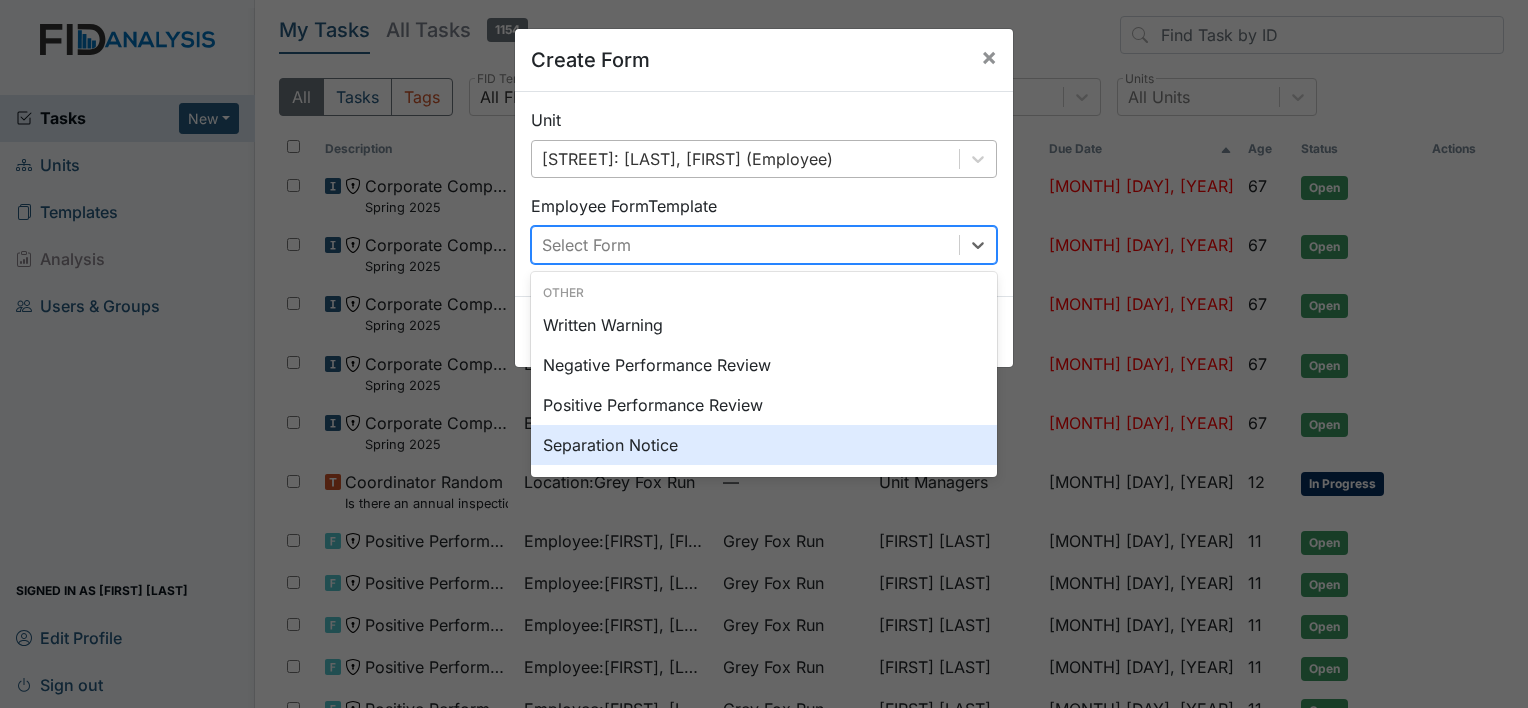 click on "Separation Notice" at bounding box center (764, 445) 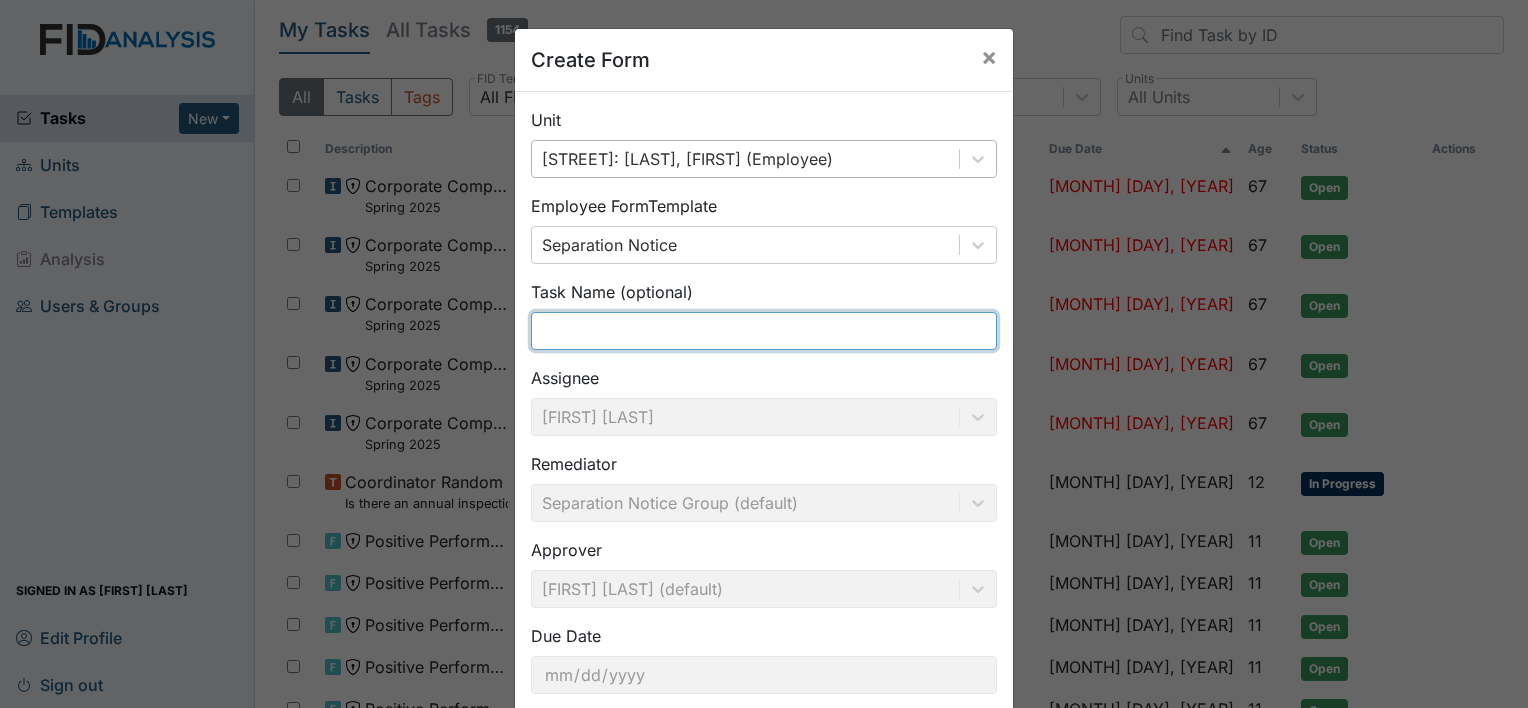 click at bounding box center [764, 331] 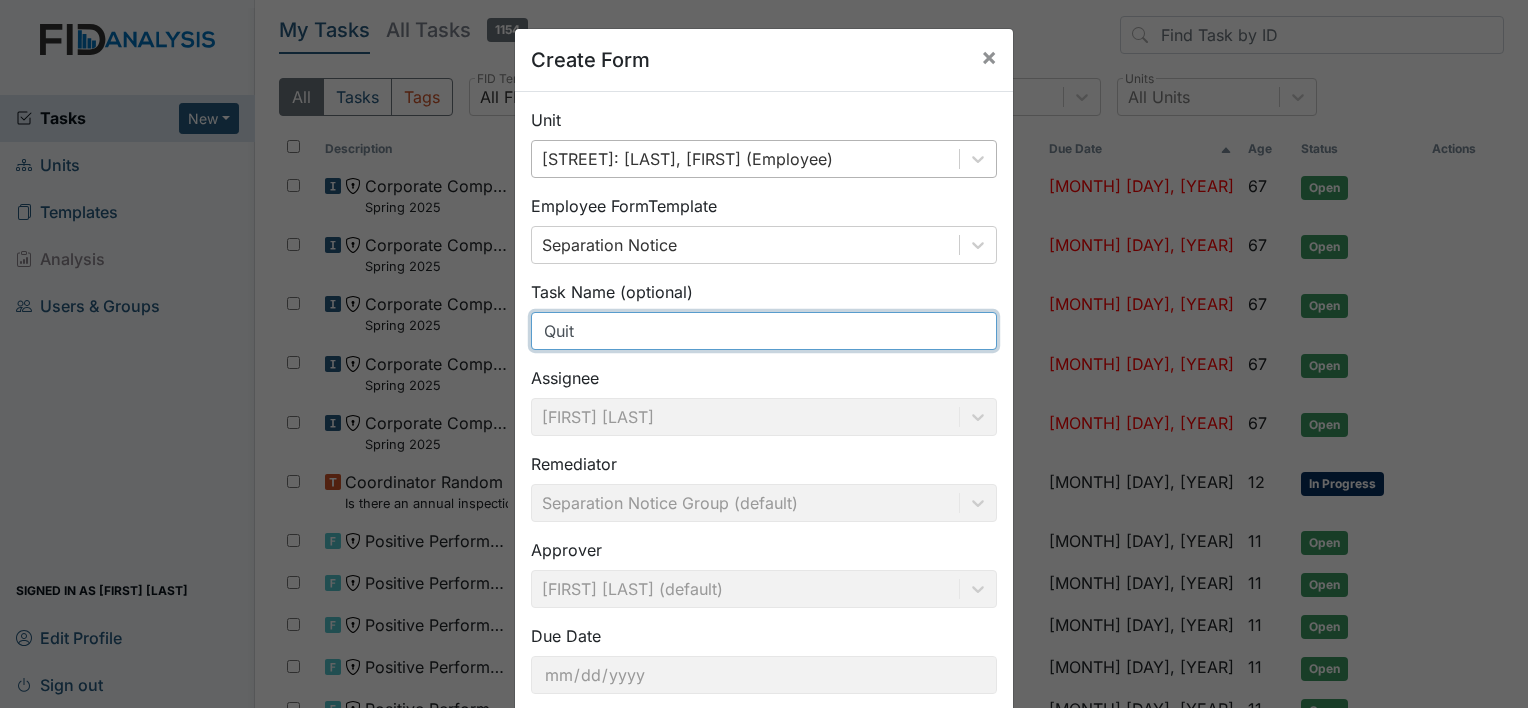 scroll, scrollTop: 116, scrollLeft: 0, axis: vertical 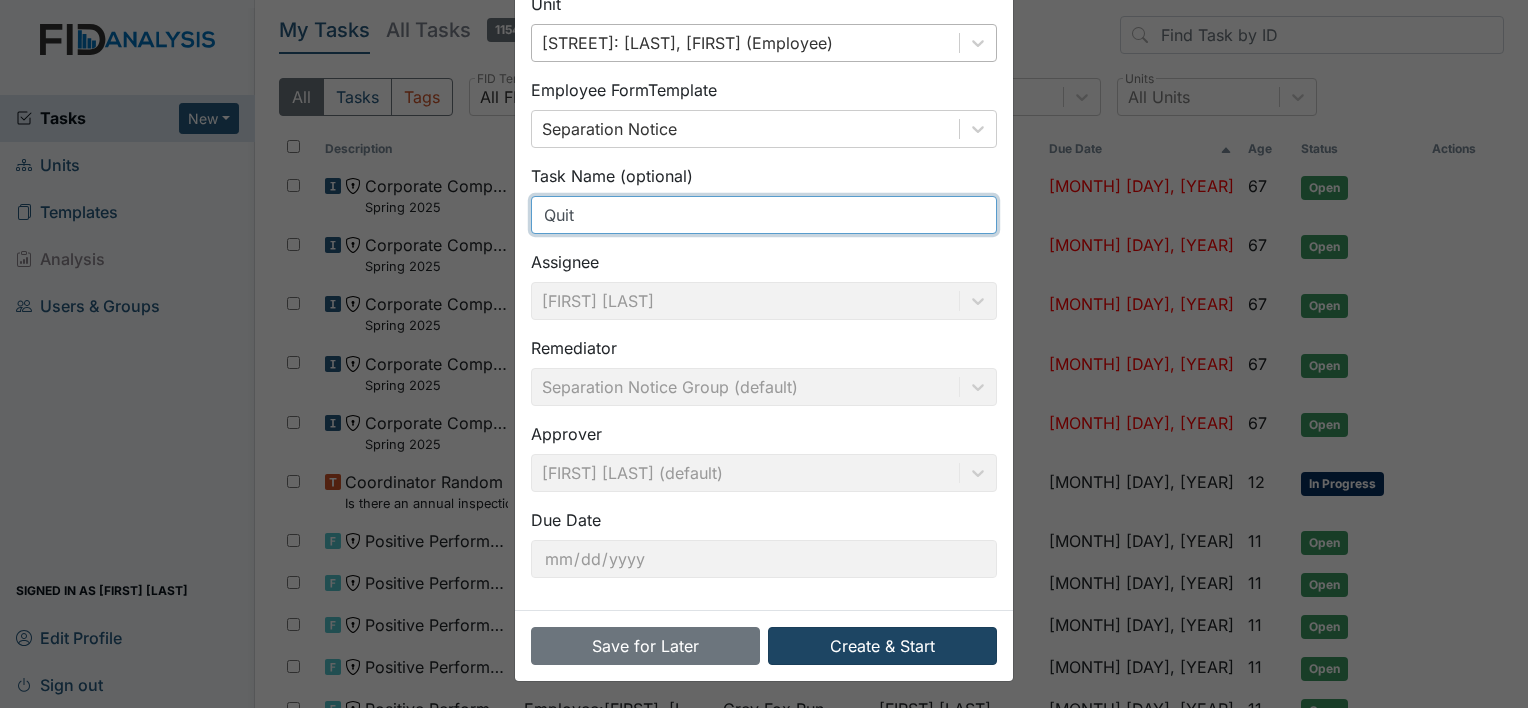 type on "Quit" 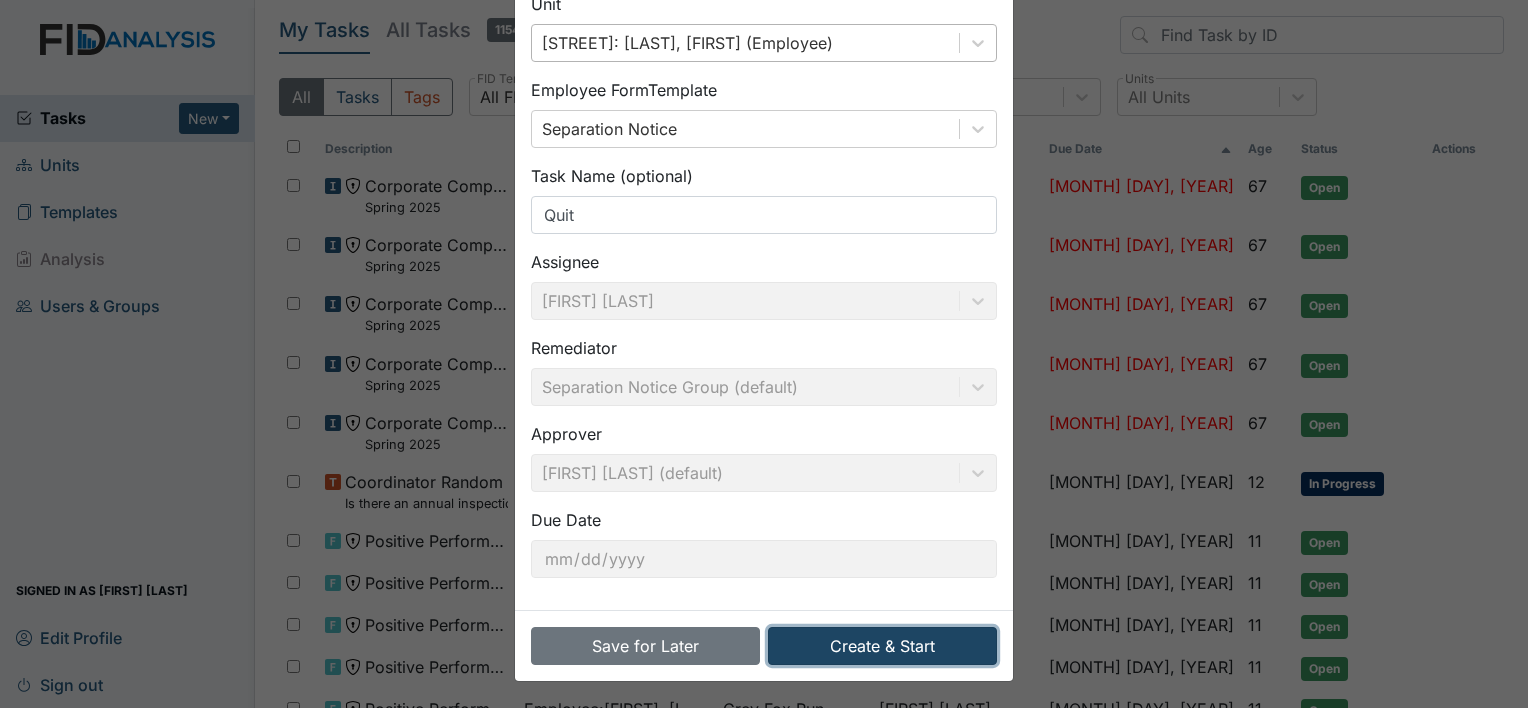 click on "Create & Start" at bounding box center [882, 646] 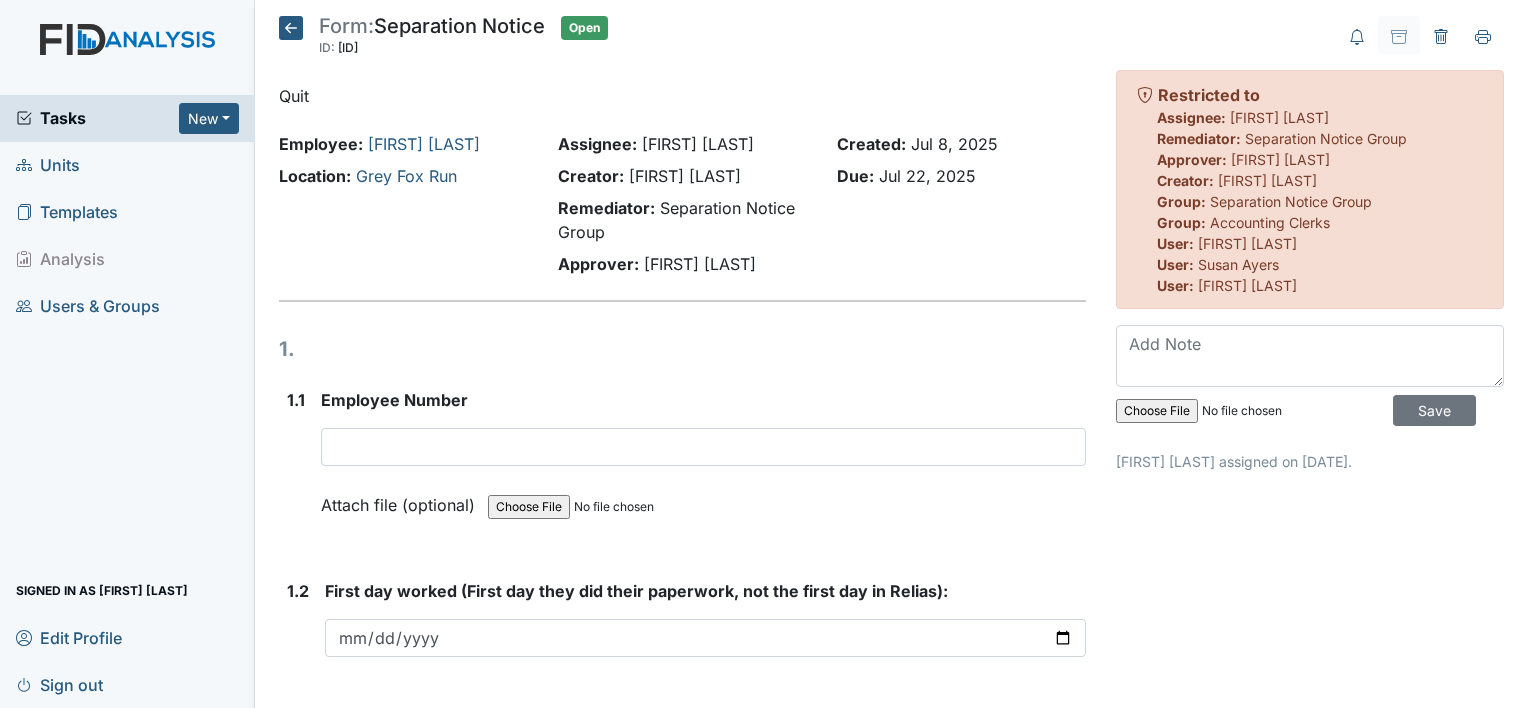 scroll, scrollTop: 0, scrollLeft: 0, axis: both 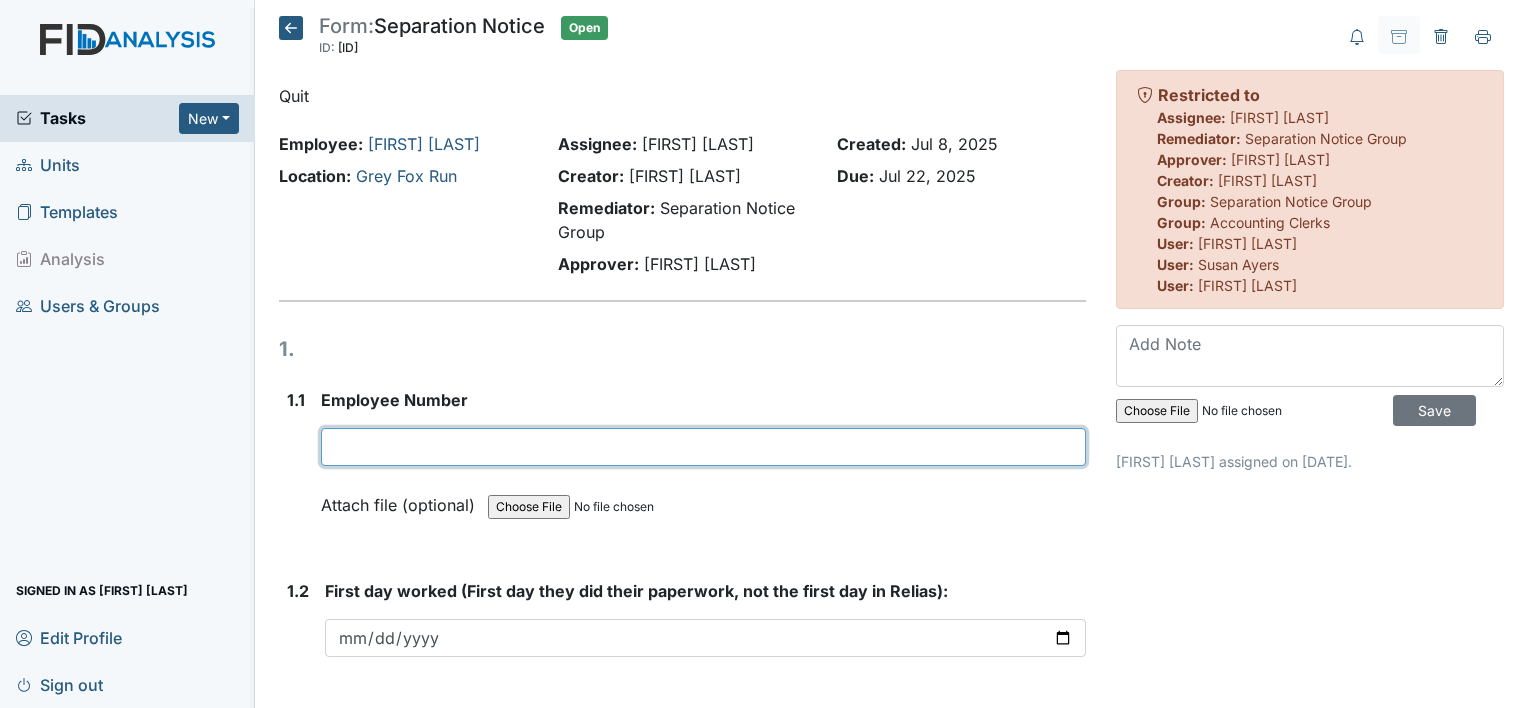 click at bounding box center [703, 447] 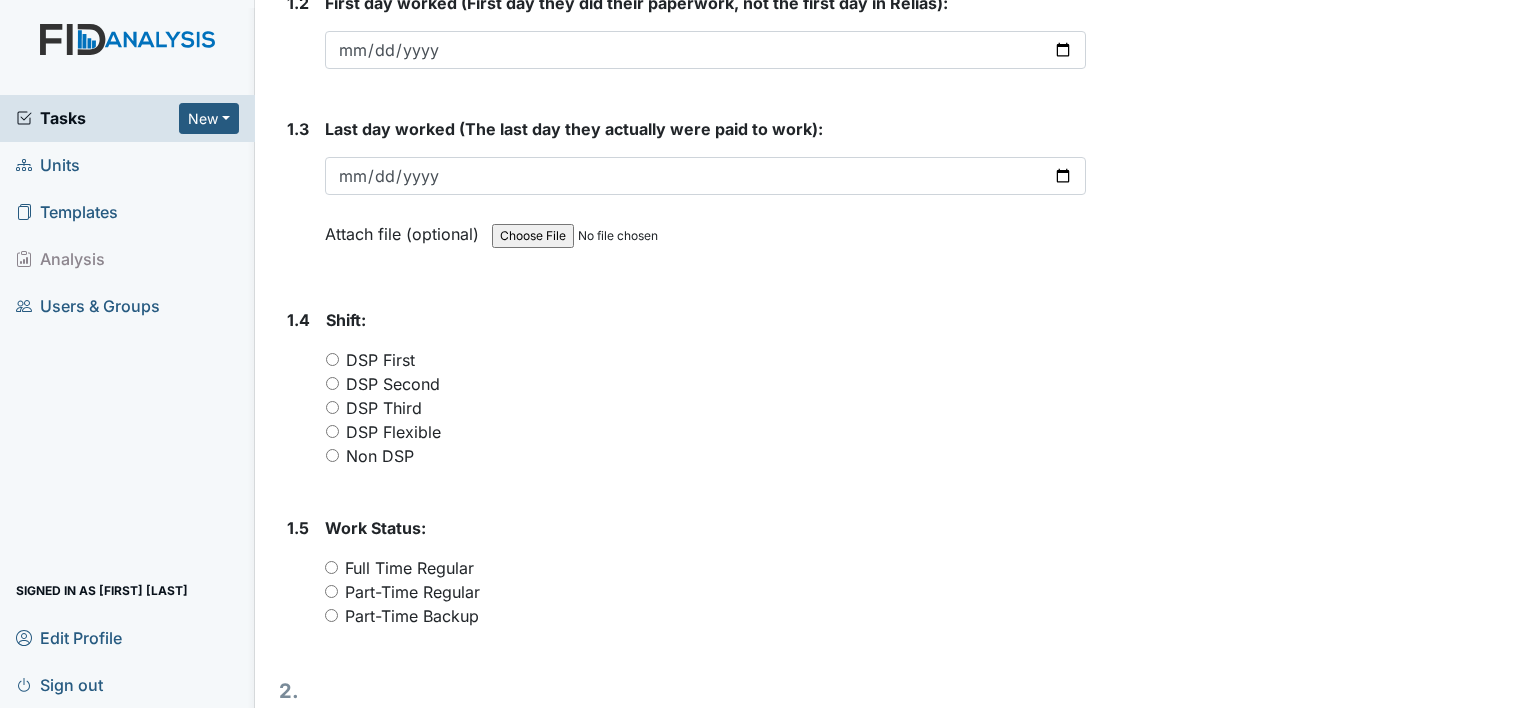scroll, scrollTop: 616, scrollLeft: 0, axis: vertical 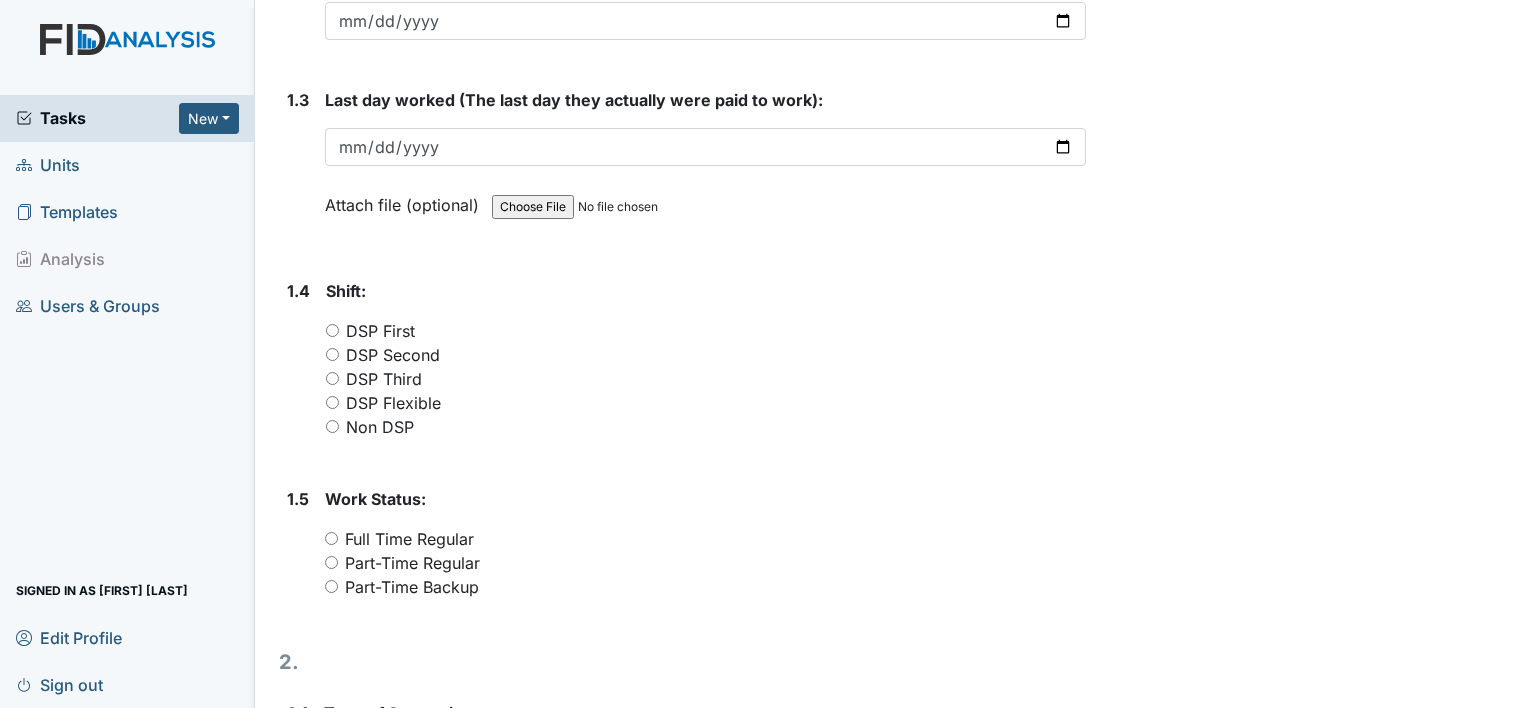 drag, startPoint x: 382, startPoint y: 378, endPoint x: 562, endPoint y: 386, distance: 180.17769 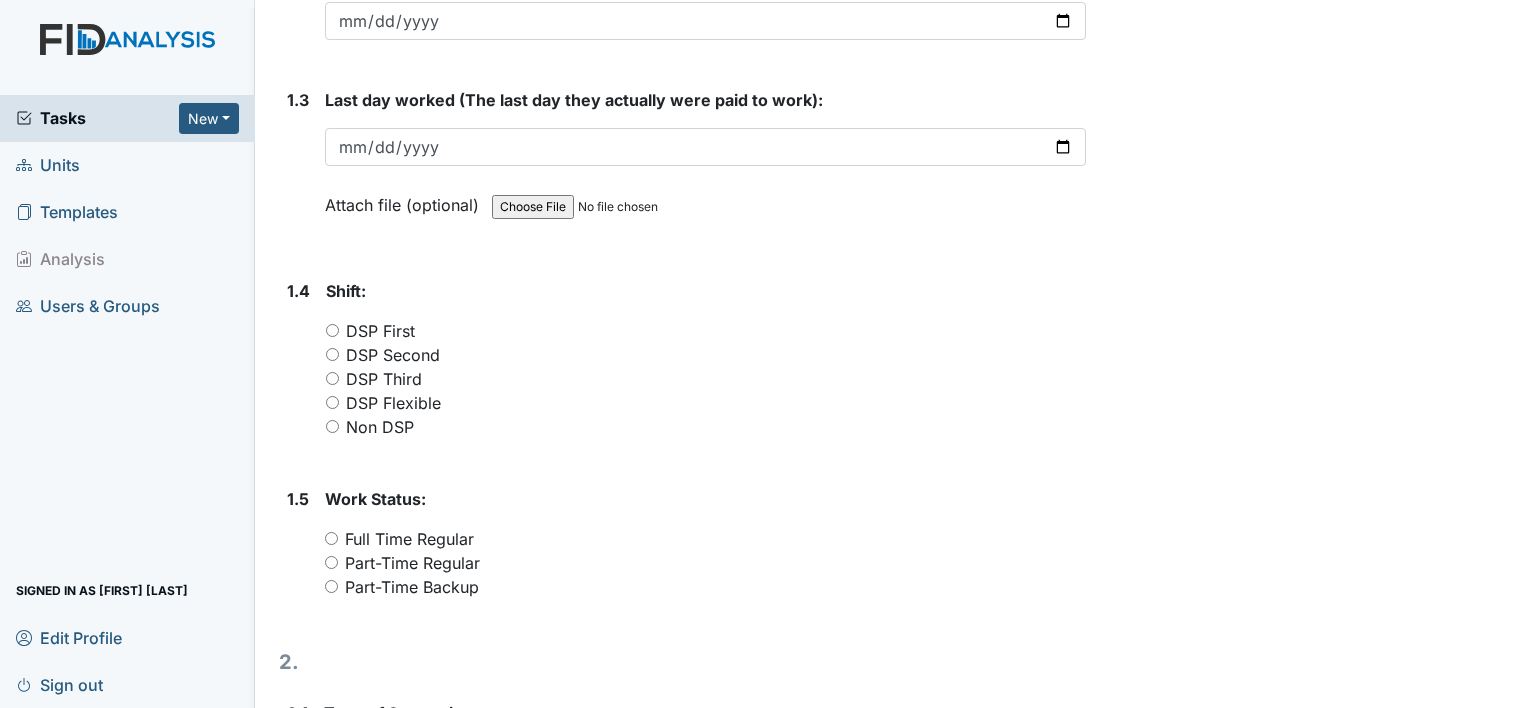 click on "DSP Third" at bounding box center [332, 378] 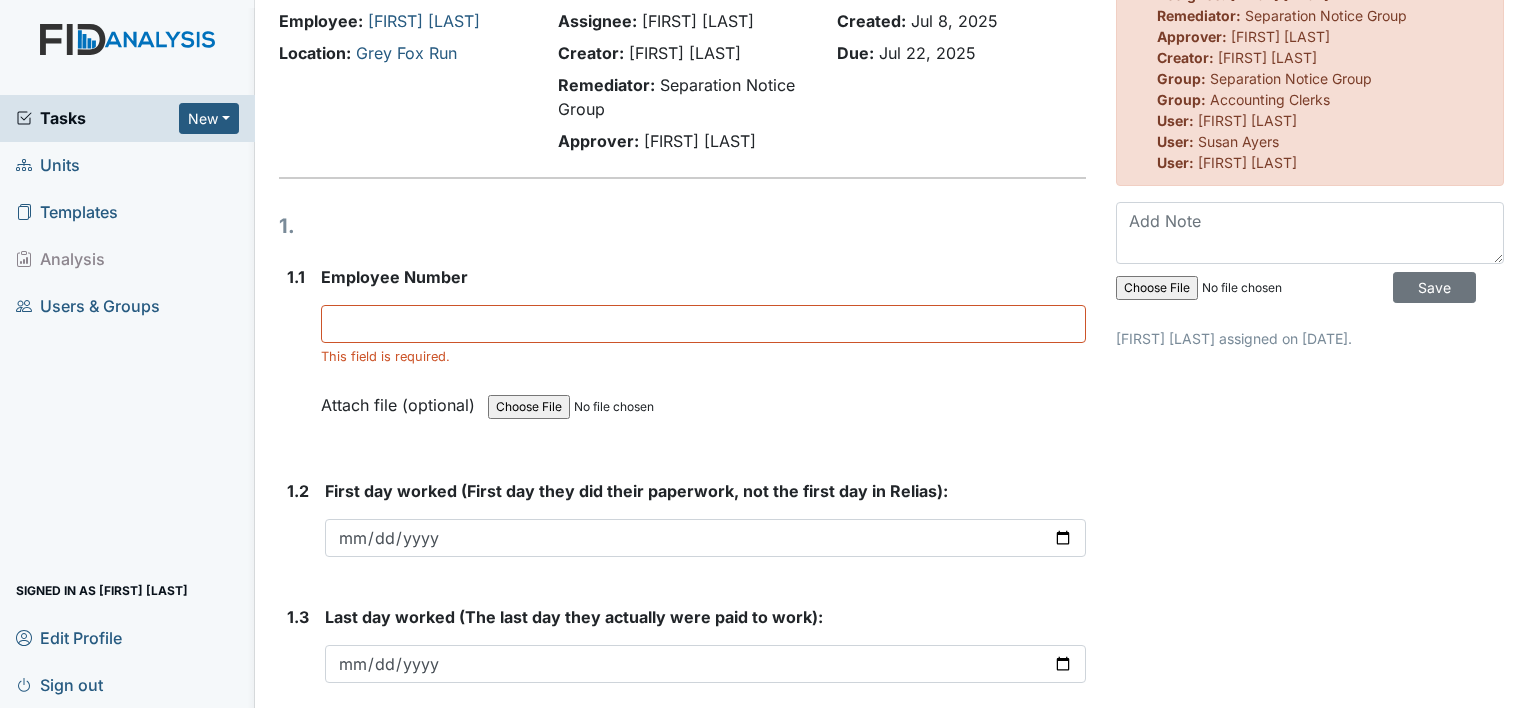 scroll, scrollTop: 0, scrollLeft: 0, axis: both 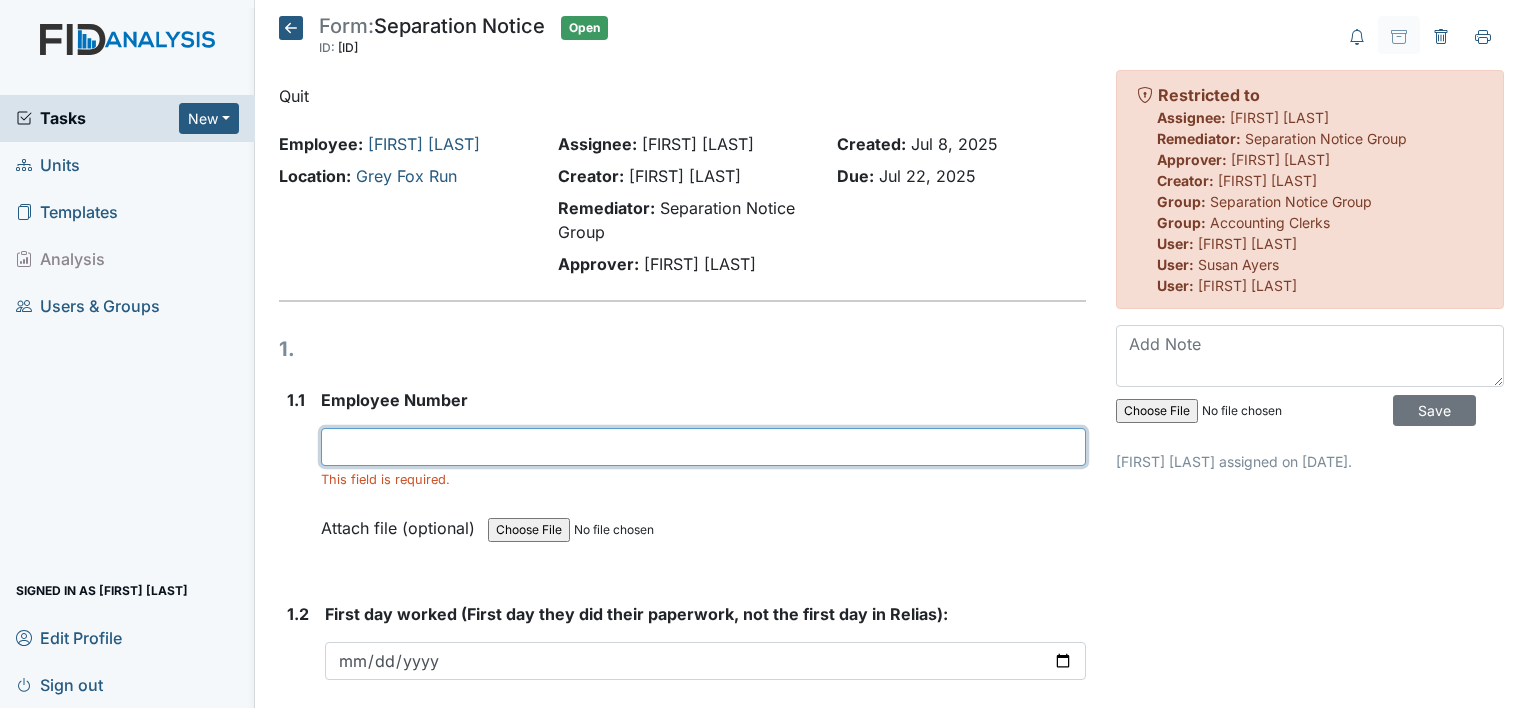 click at bounding box center (703, 447) 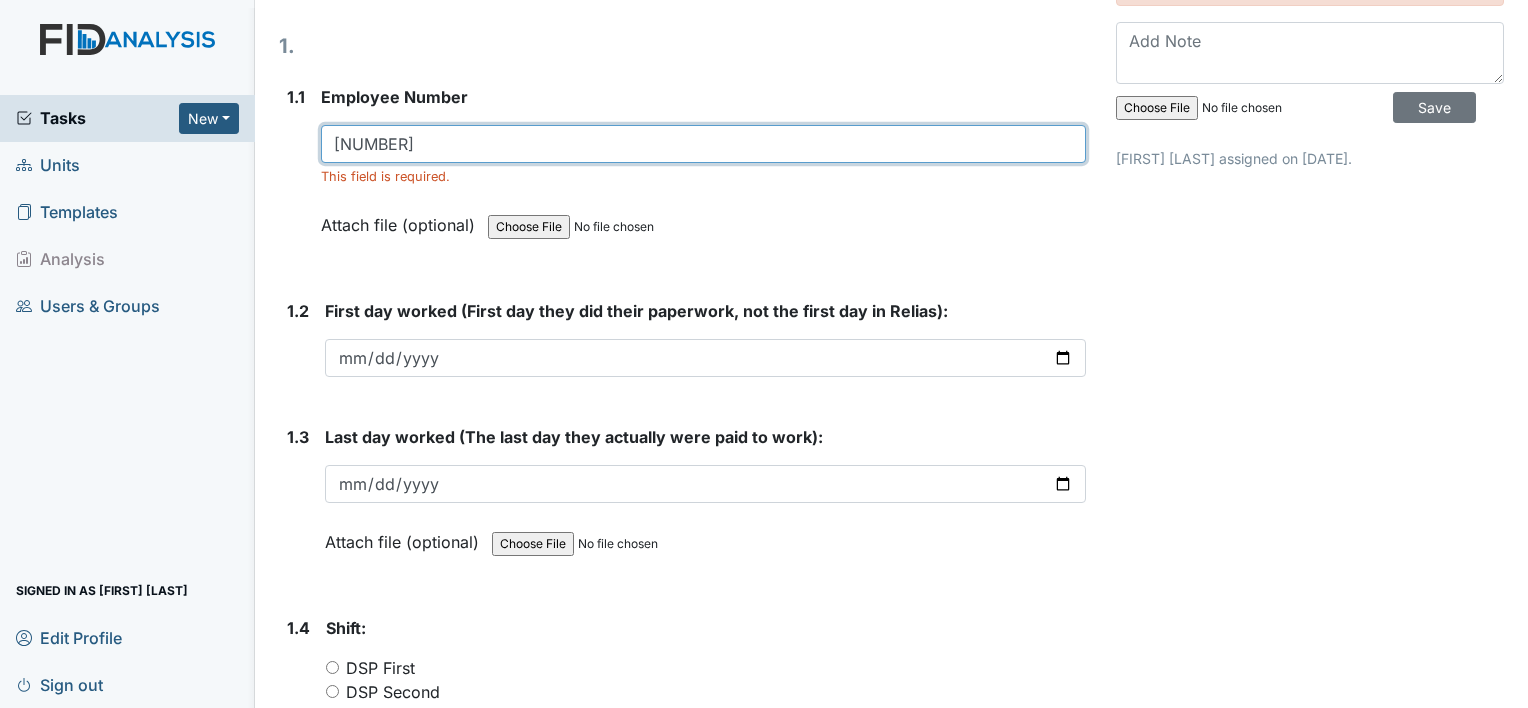 scroll, scrollTop: 310, scrollLeft: 0, axis: vertical 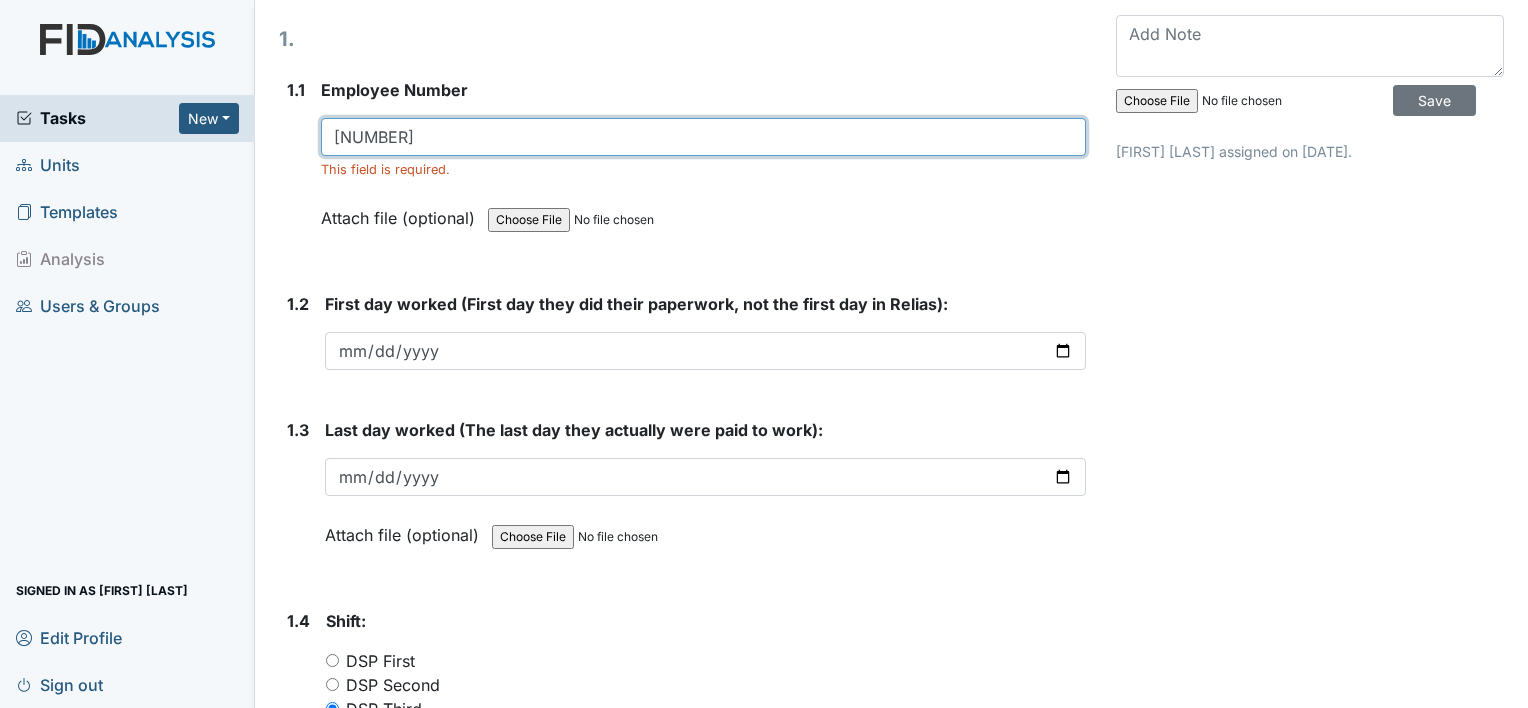 type on "[NUMBER]" 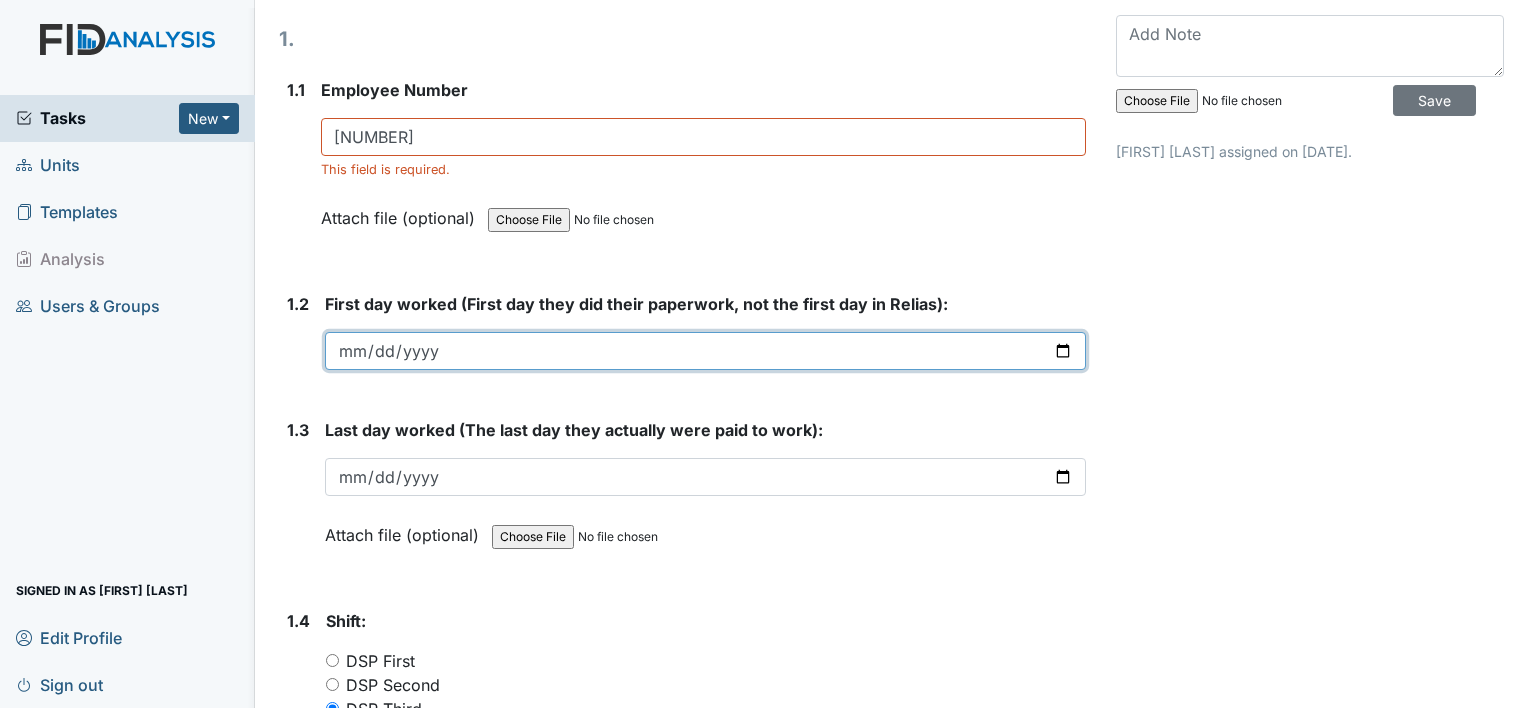 click at bounding box center (705, 351) 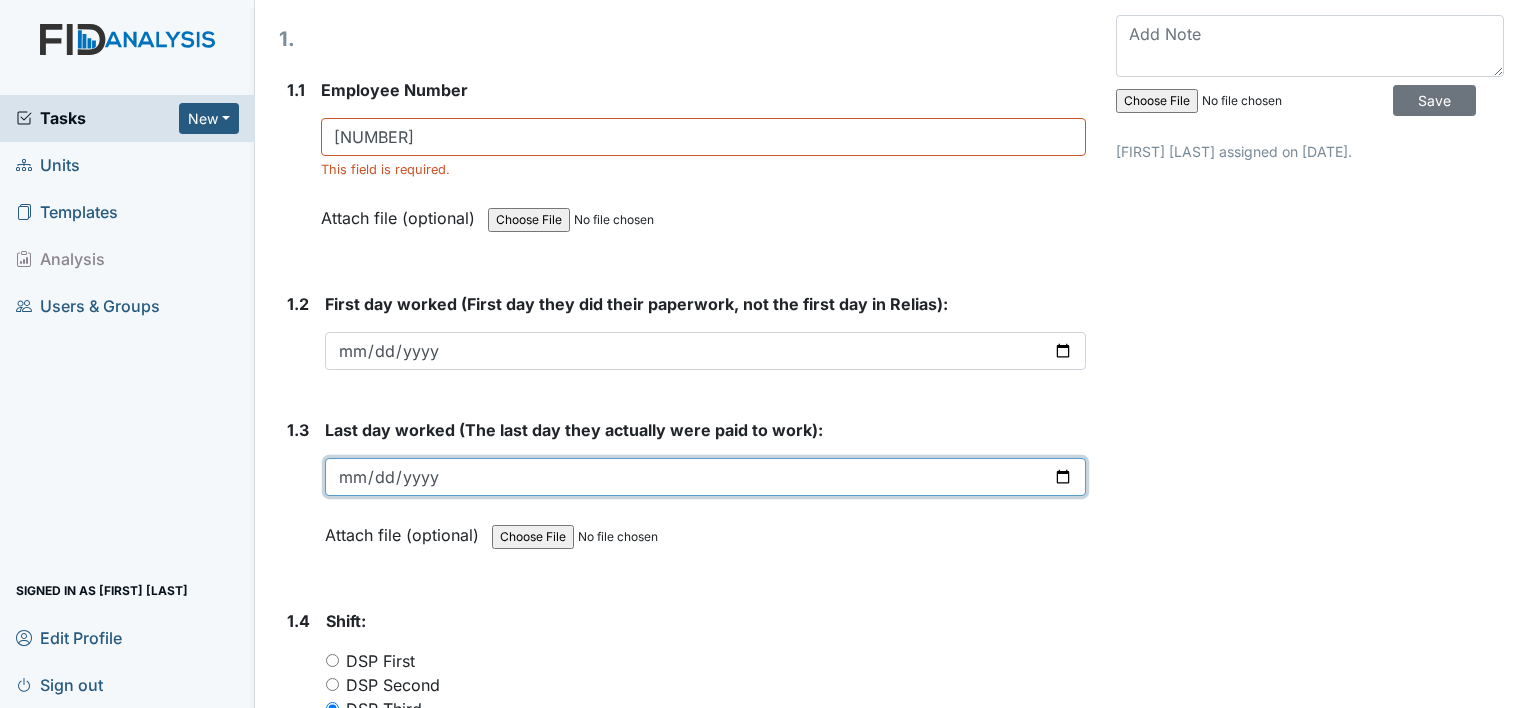 click at bounding box center [705, 477] 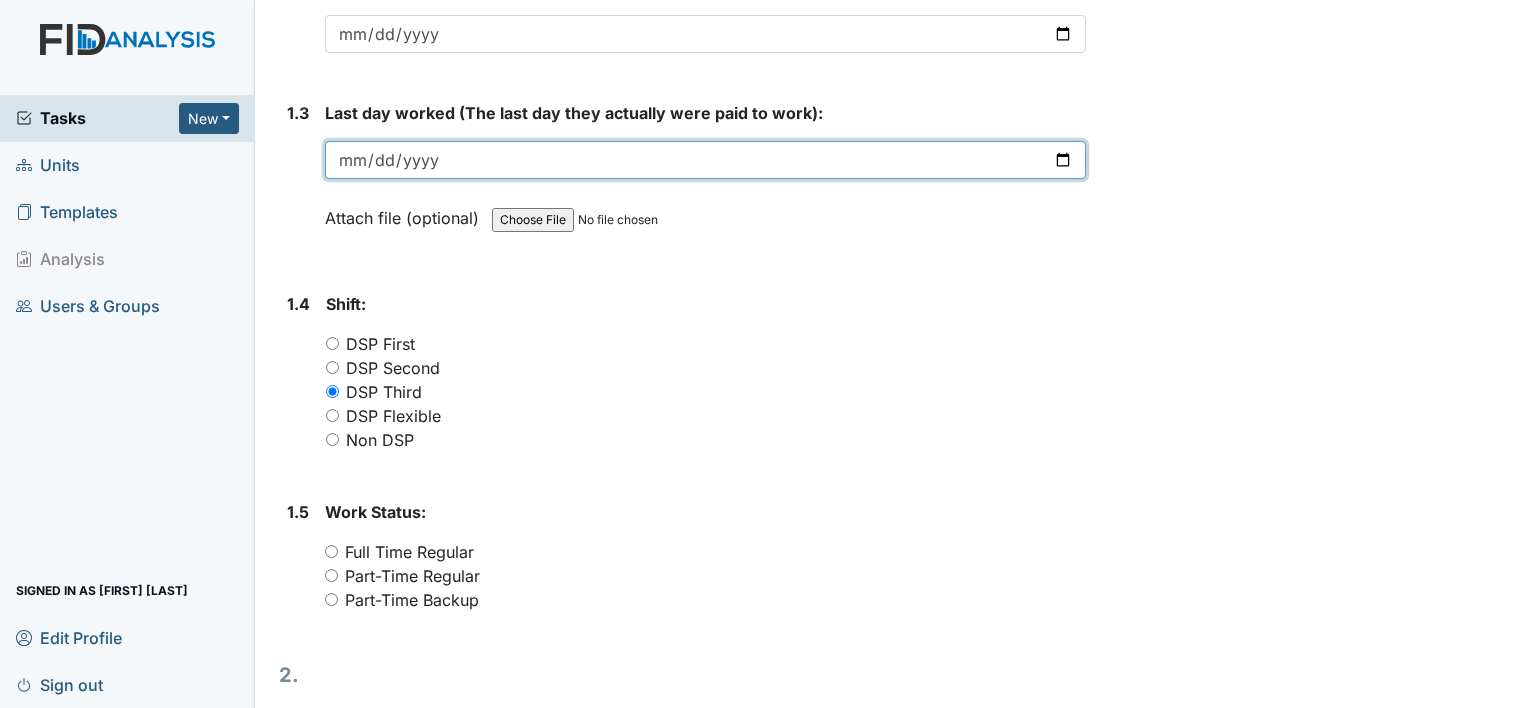 scroll, scrollTop: 644, scrollLeft: 0, axis: vertical 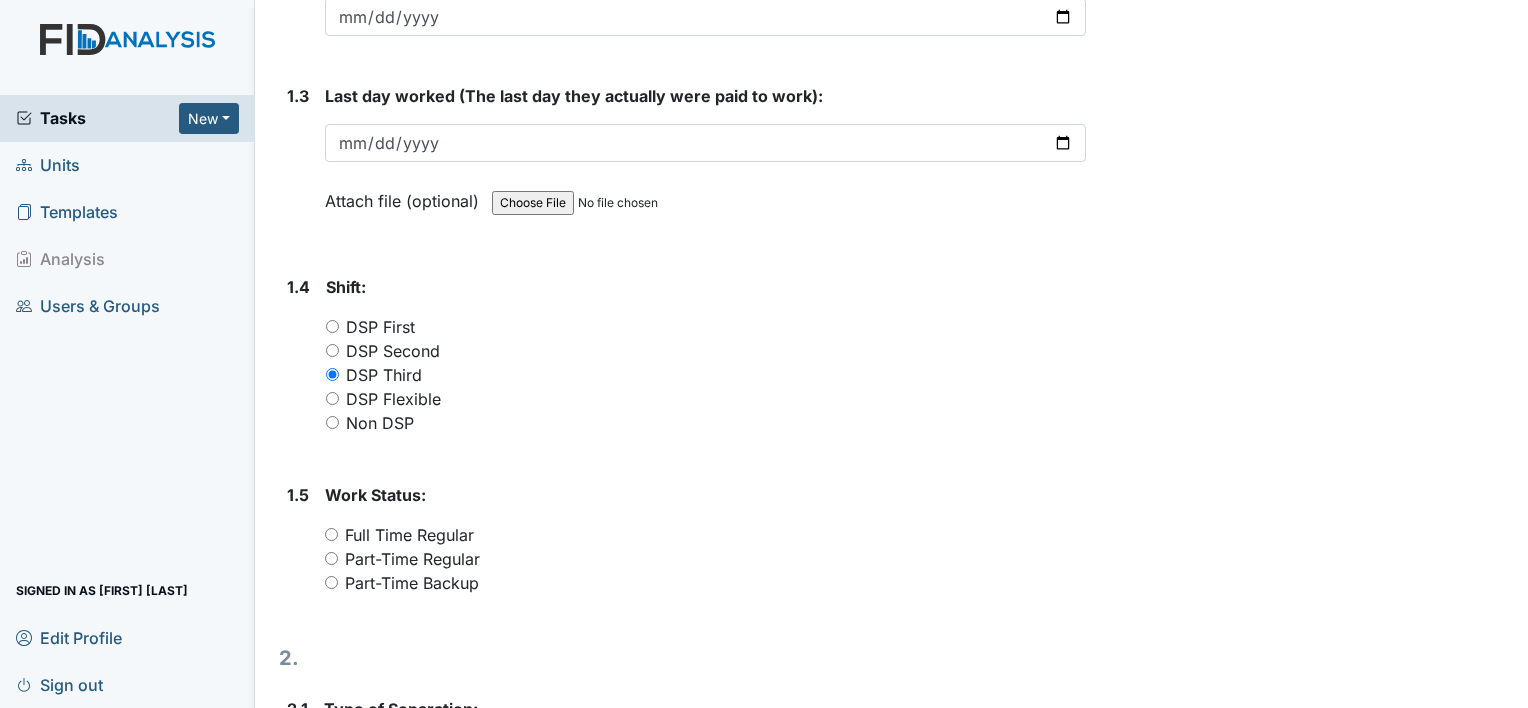 click on "Part-Time Regular" at bounding box center (412, 559) 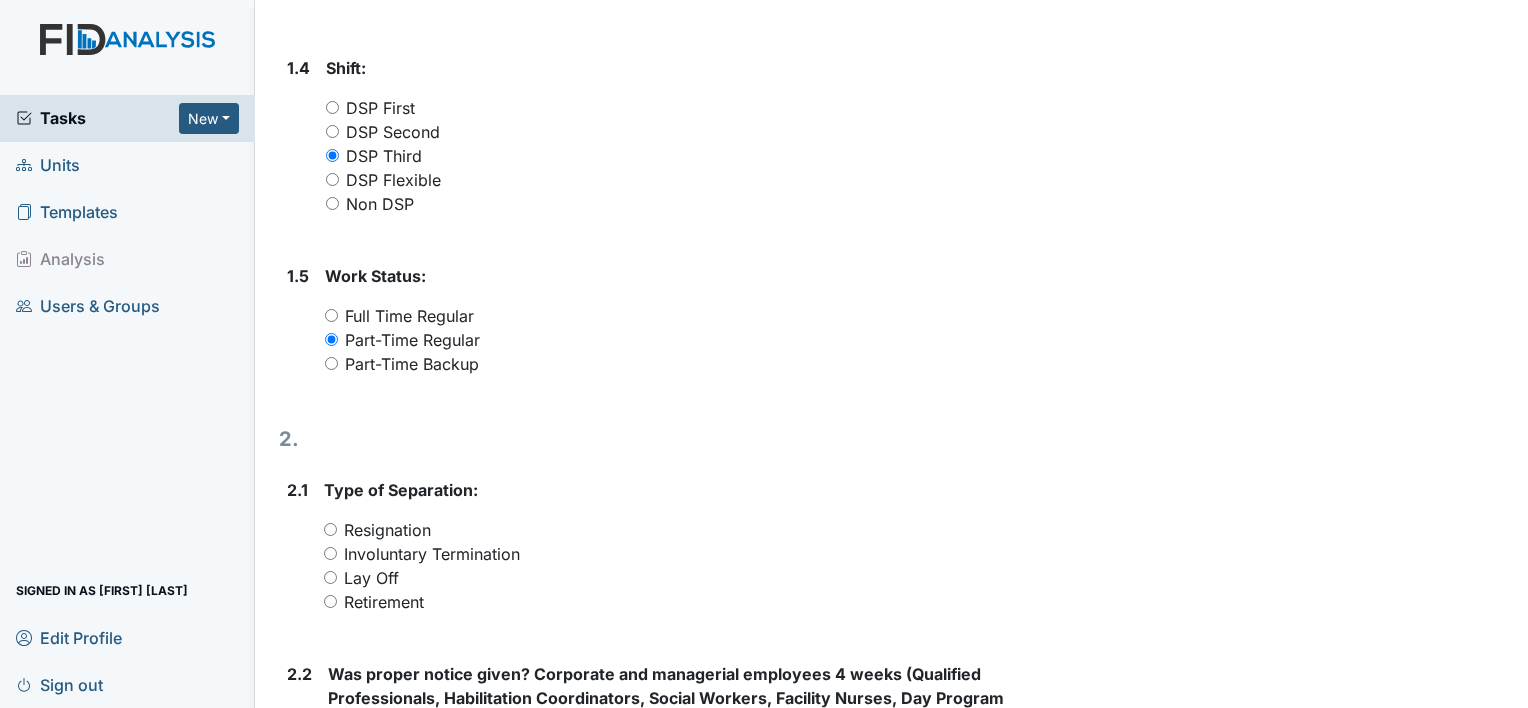 scroll, scrollTop: 888, scrollLeft: 0, axis: vertical 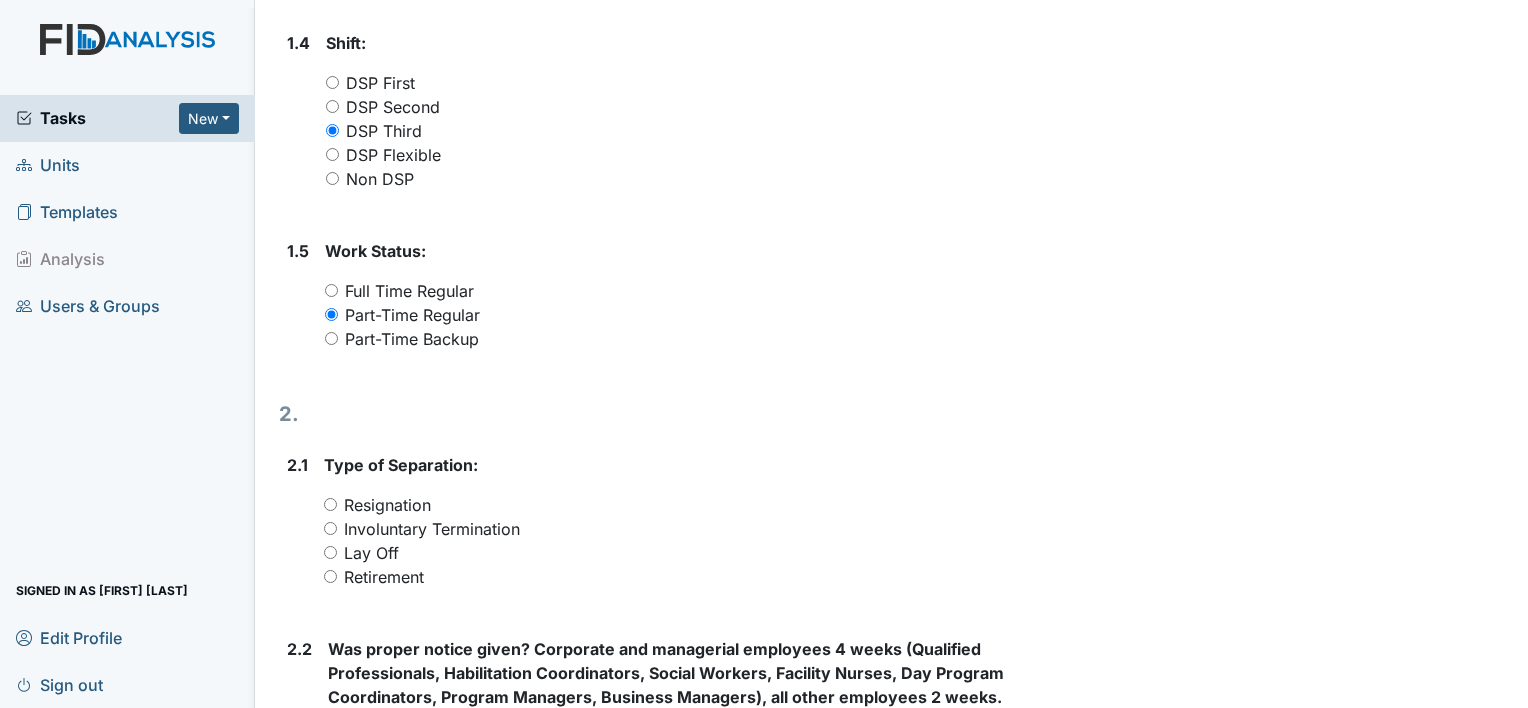 click on "Resignation" at bounding box center [387, 505] 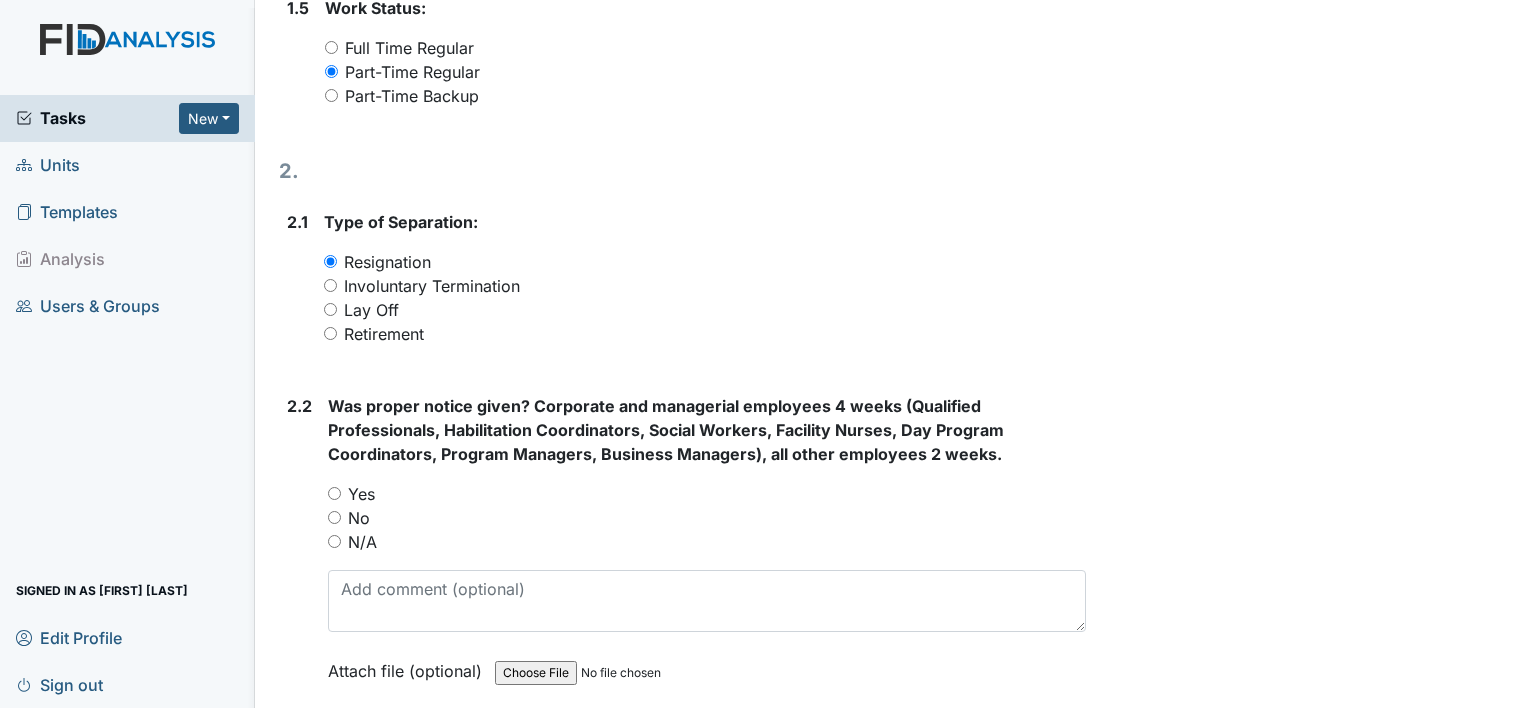 scroll, scrollTop: 1132, scrollLeft: 0, axis: vertical 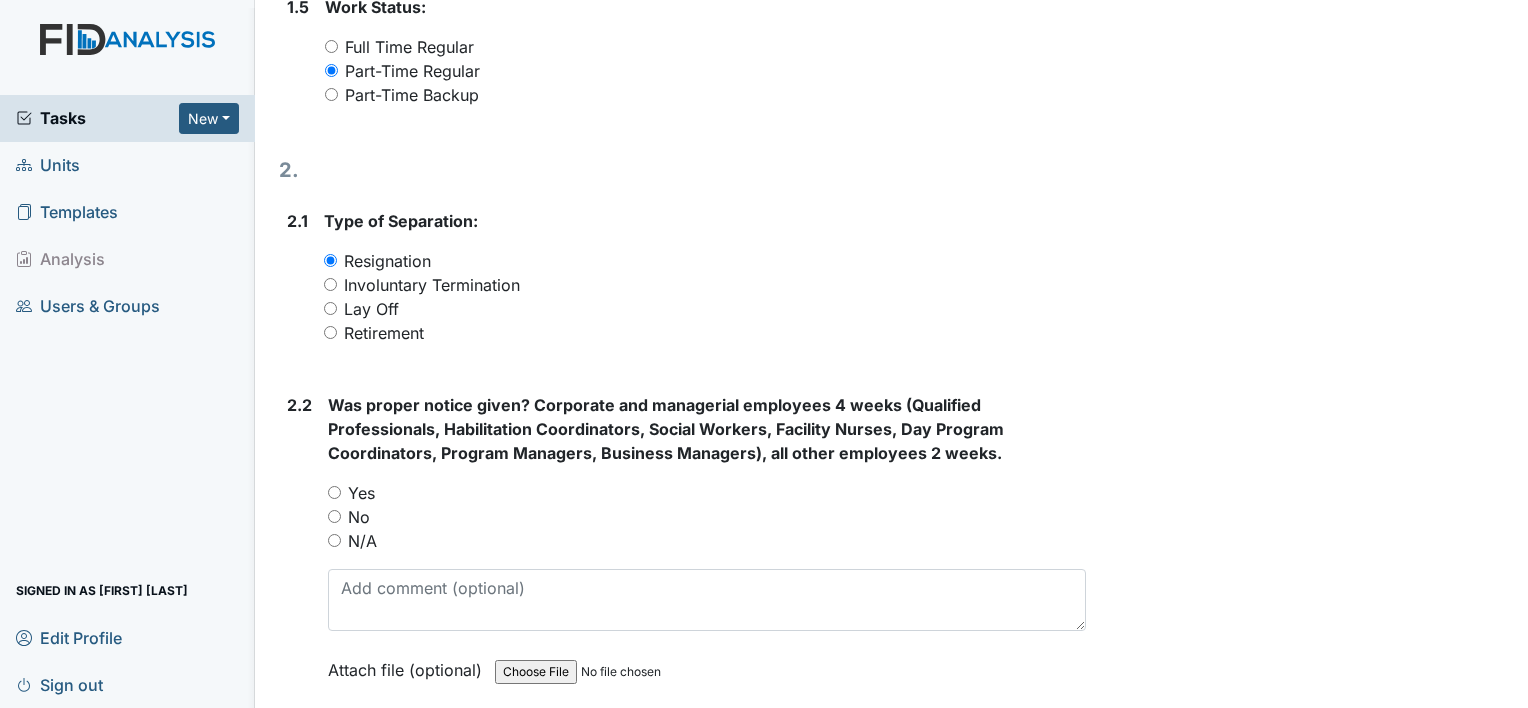 click on "No" at bounding box center (707, 517) 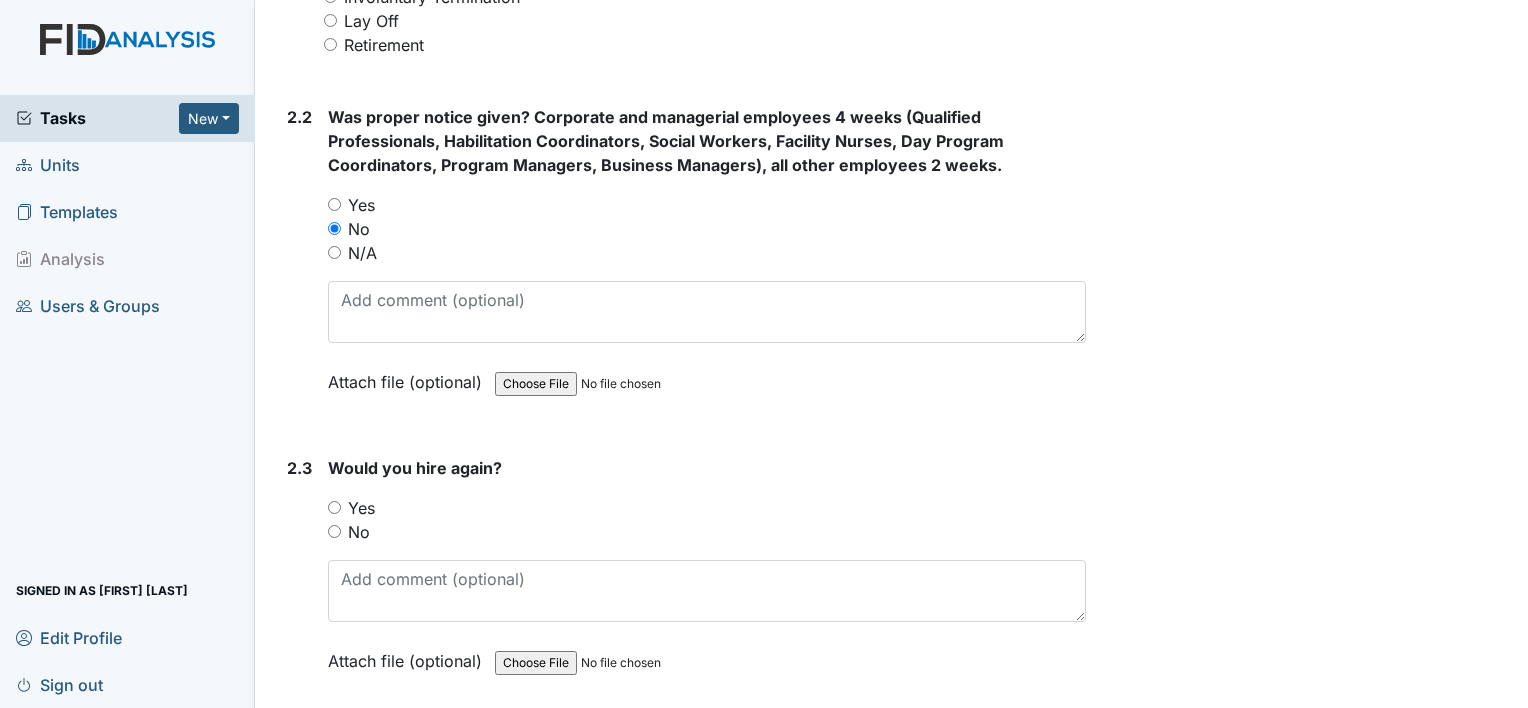 scroll, scrollTop: 1468, scrollLeft: 0, axis: vertical 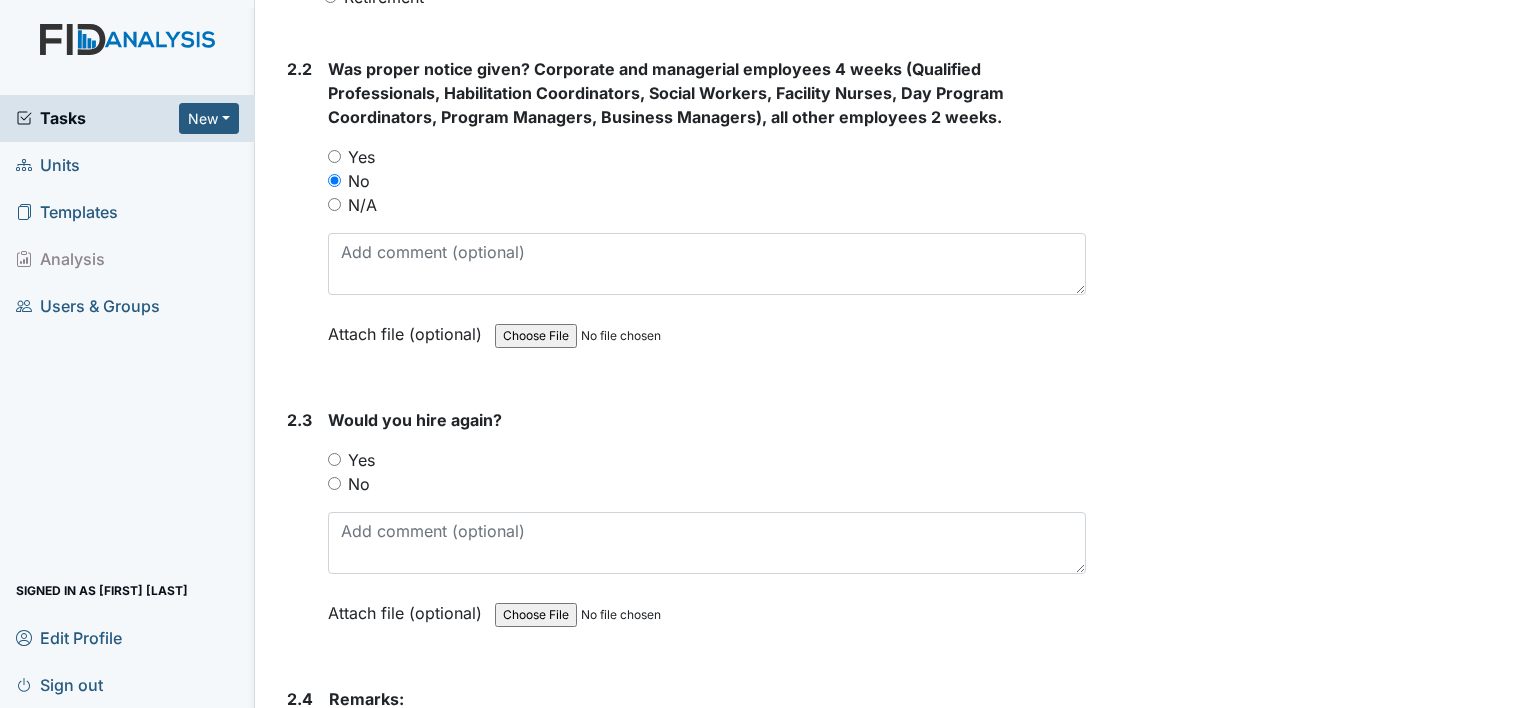 click on "No" at bounding box center [359, 484] 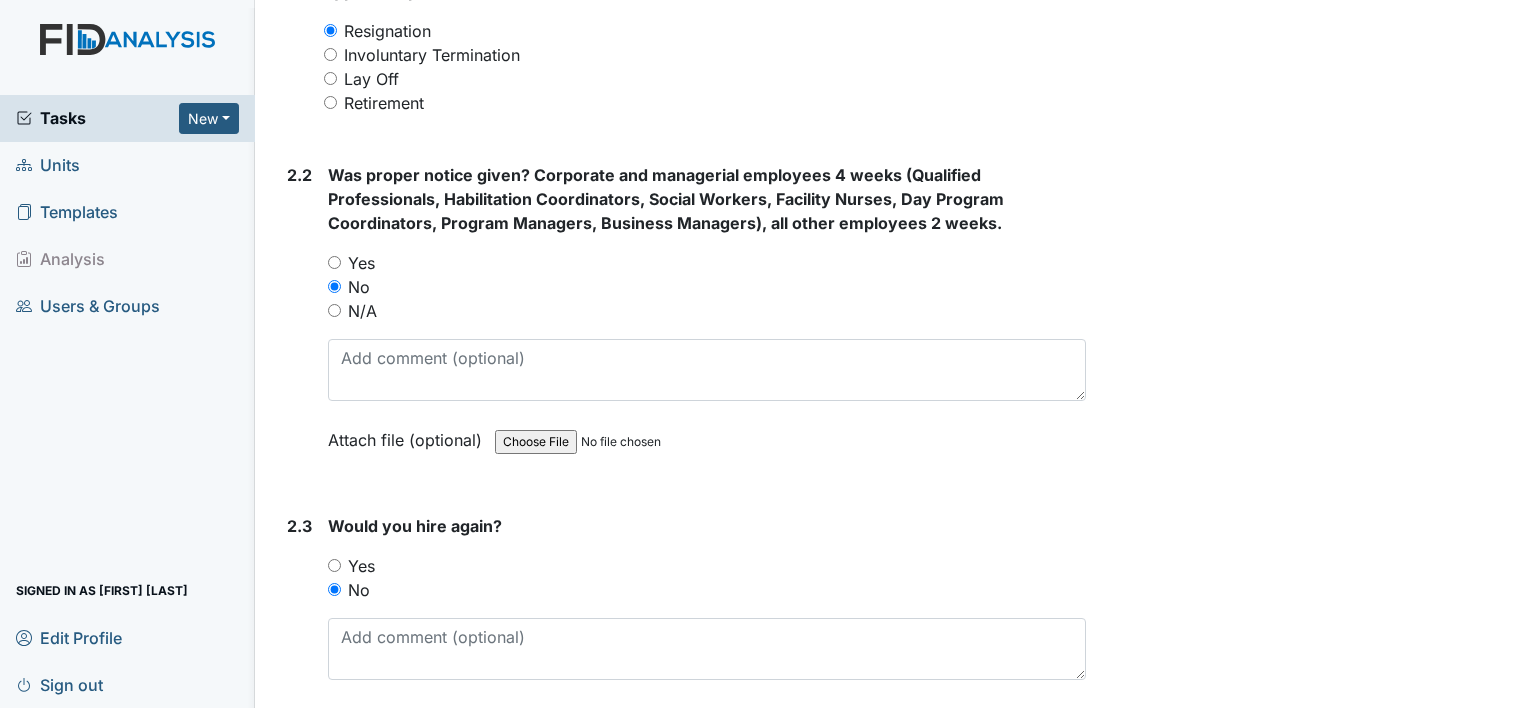 scroll, scrollTop: 1359, scrollLeft: 0, axis: vertical 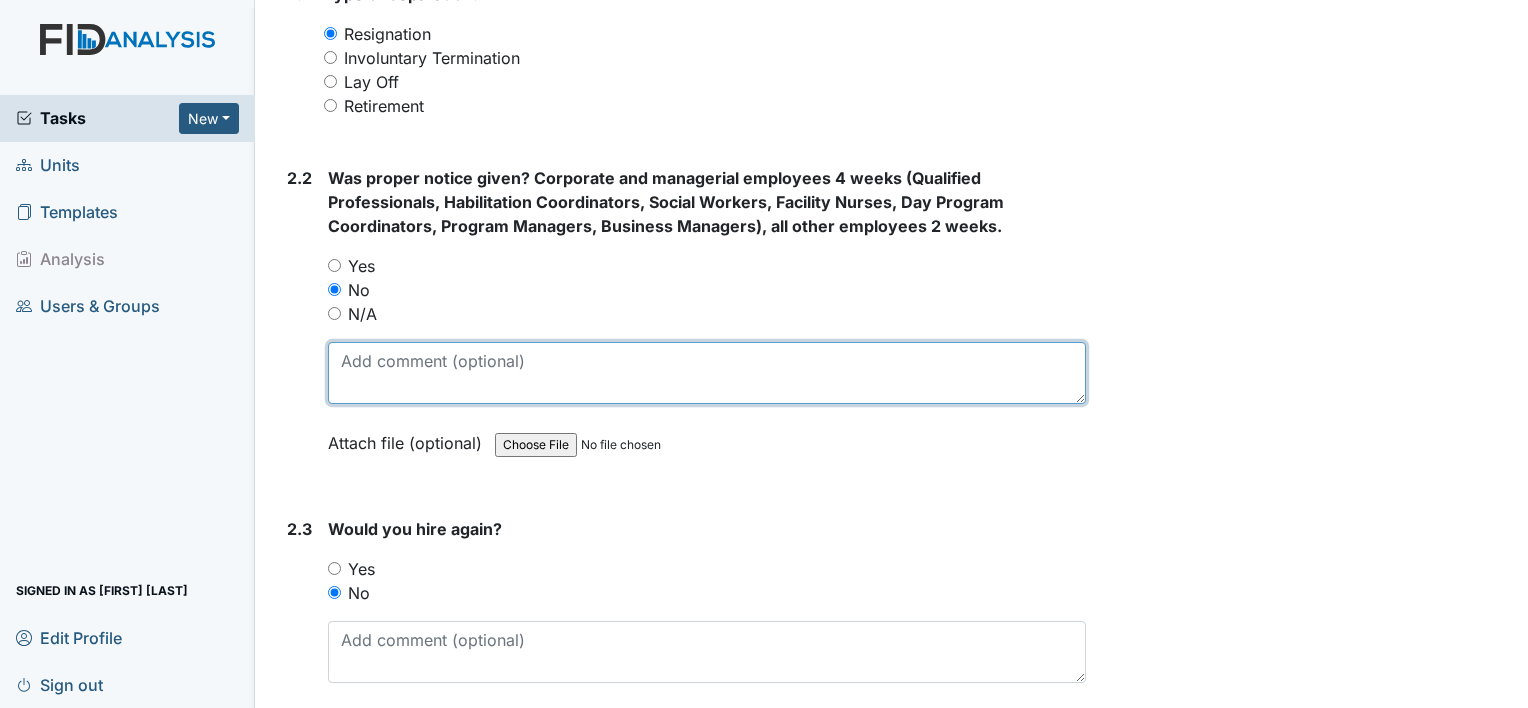 click at bounding box center [707, 373] 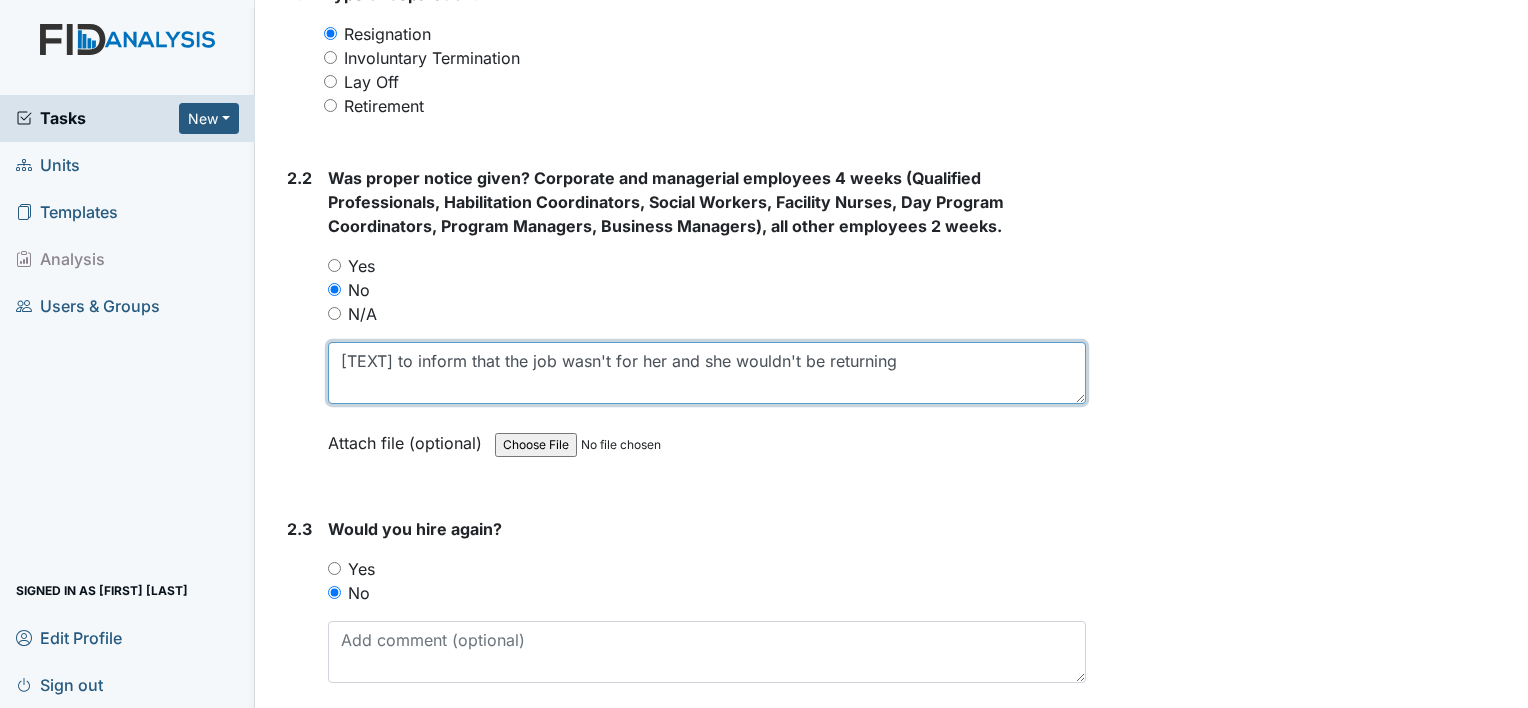 click on "Texted to inform that the job wasn't for her and she wouldn't be returning" at bounding box center (707, 373) 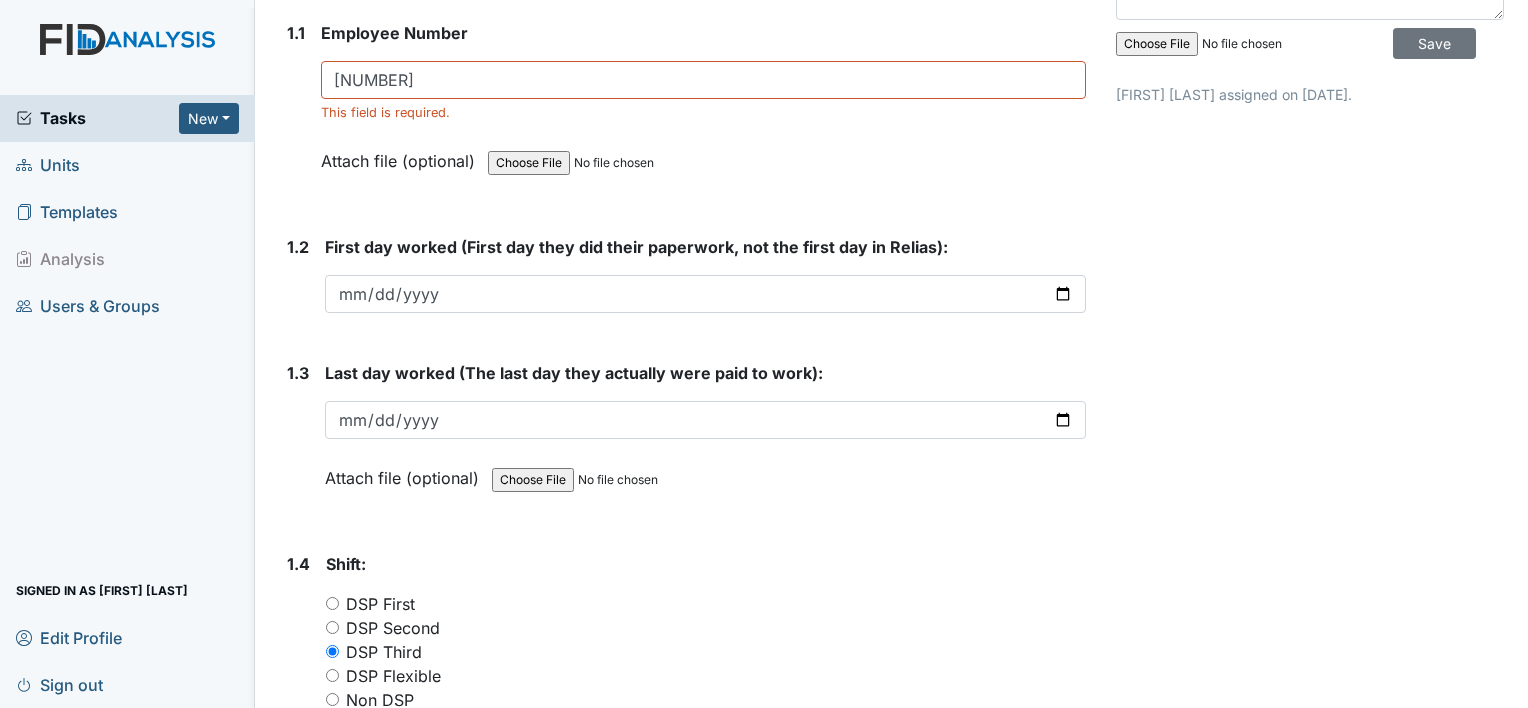 scroll, scrollTop: 369, scrollLeft: 0, axis: vertical 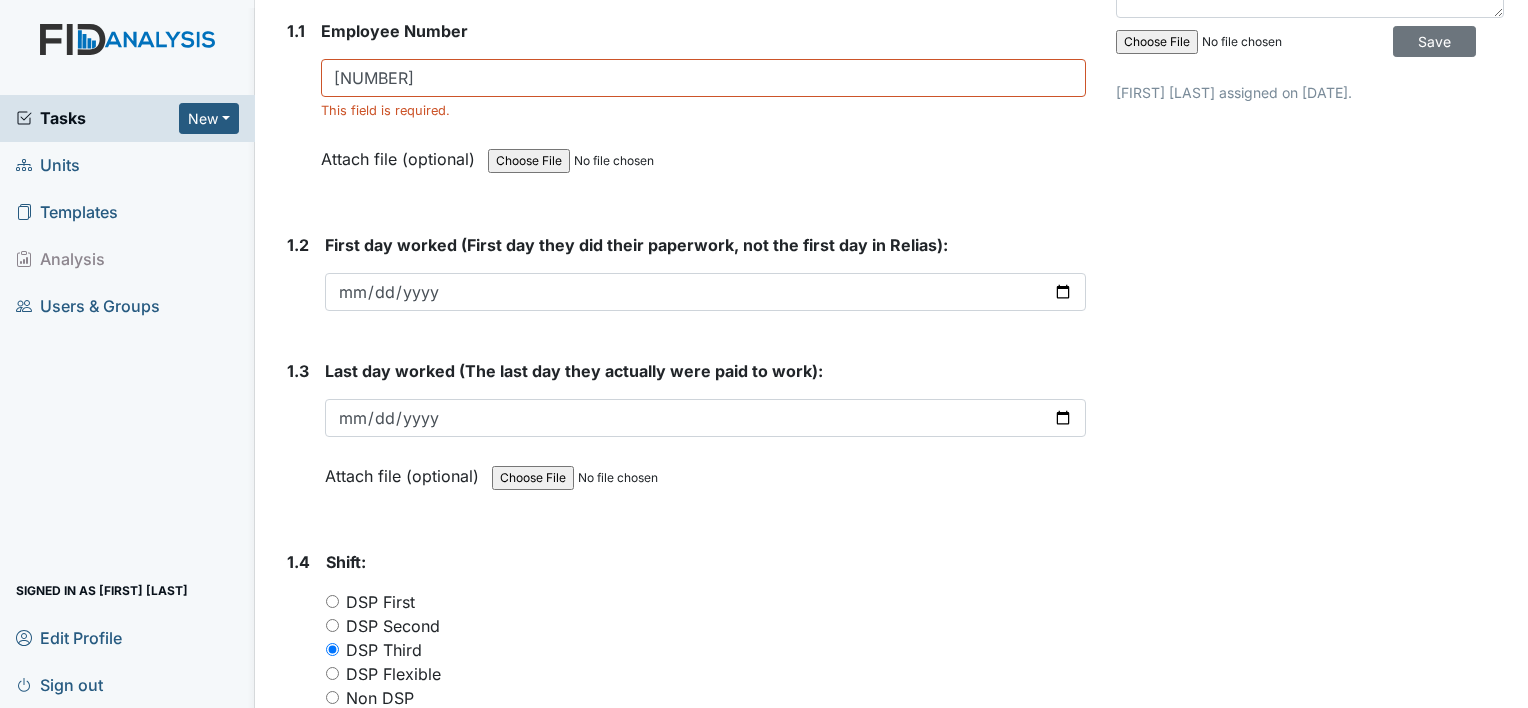 type on "Texted to inform that the job wasn't for her and she wouldn't be returning" 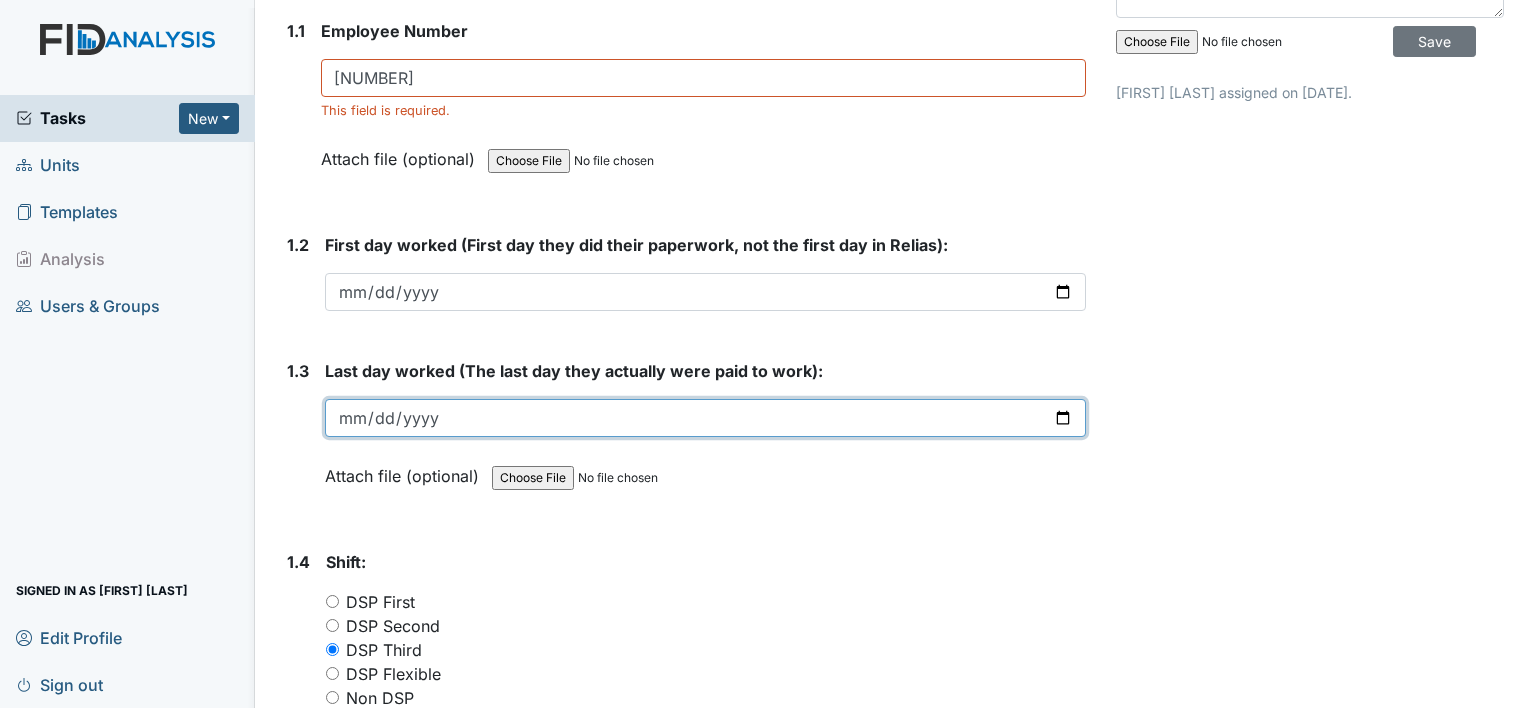 click on "2025-06-27" at bounding box center (705, 418) 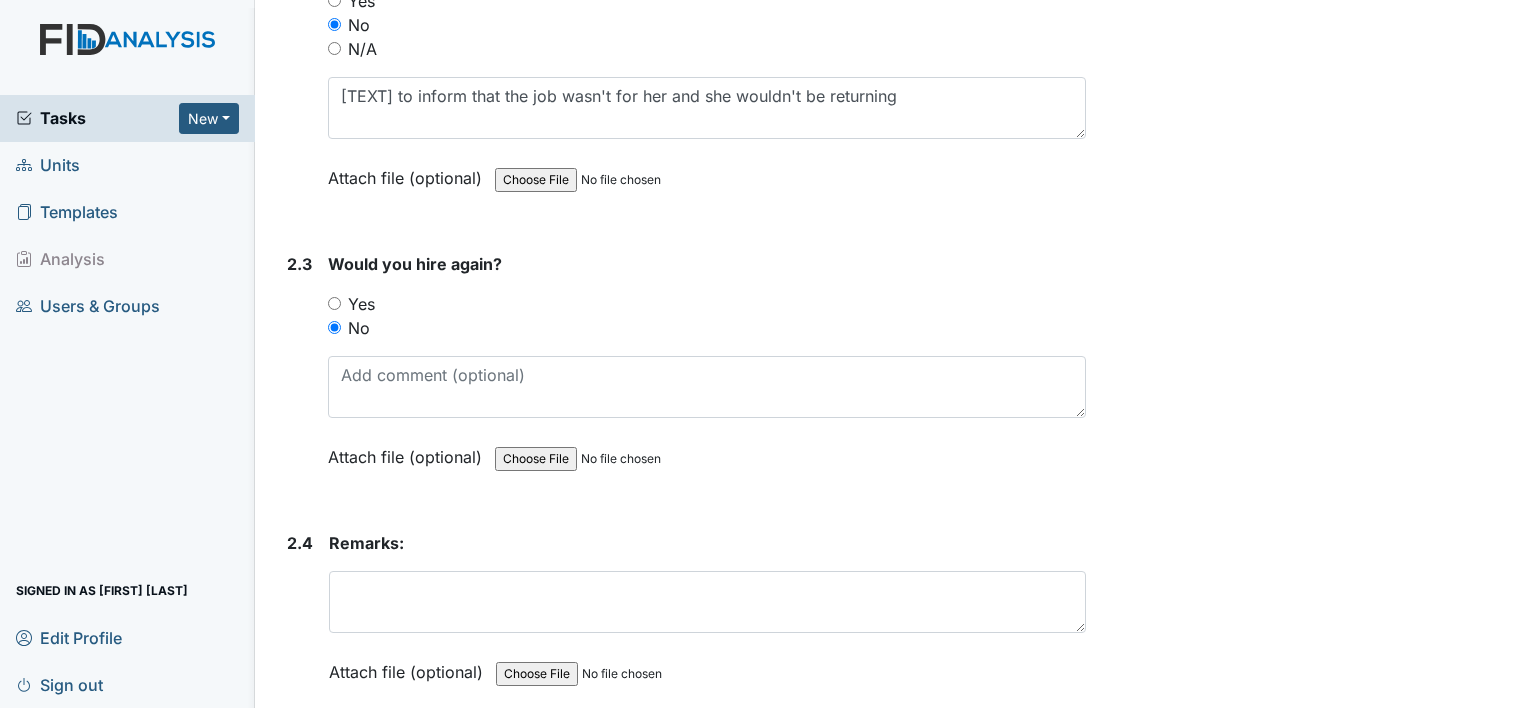 scroll, scrollTop: 1711, scrollLeft: 0, axis: vertical 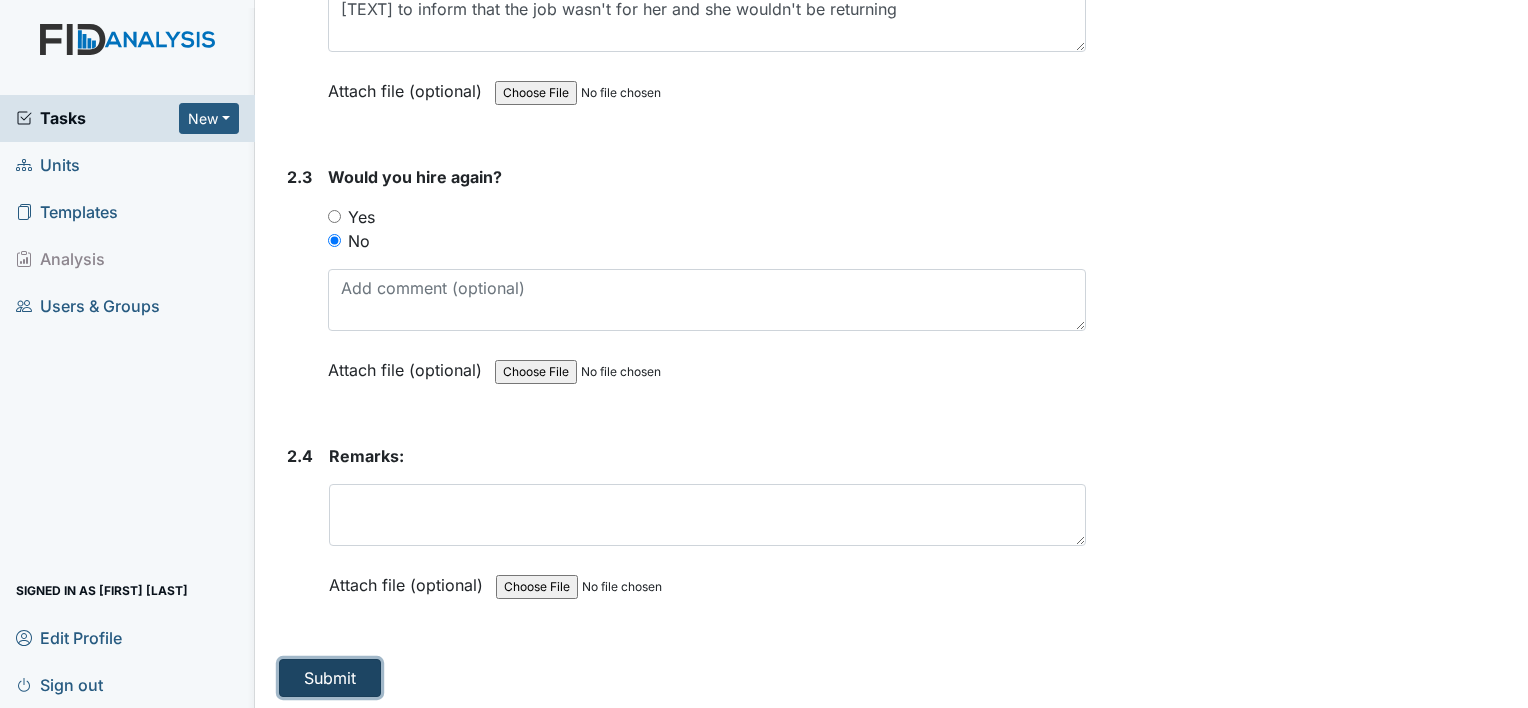 click on "Submit" at bounding box center [330, 678] 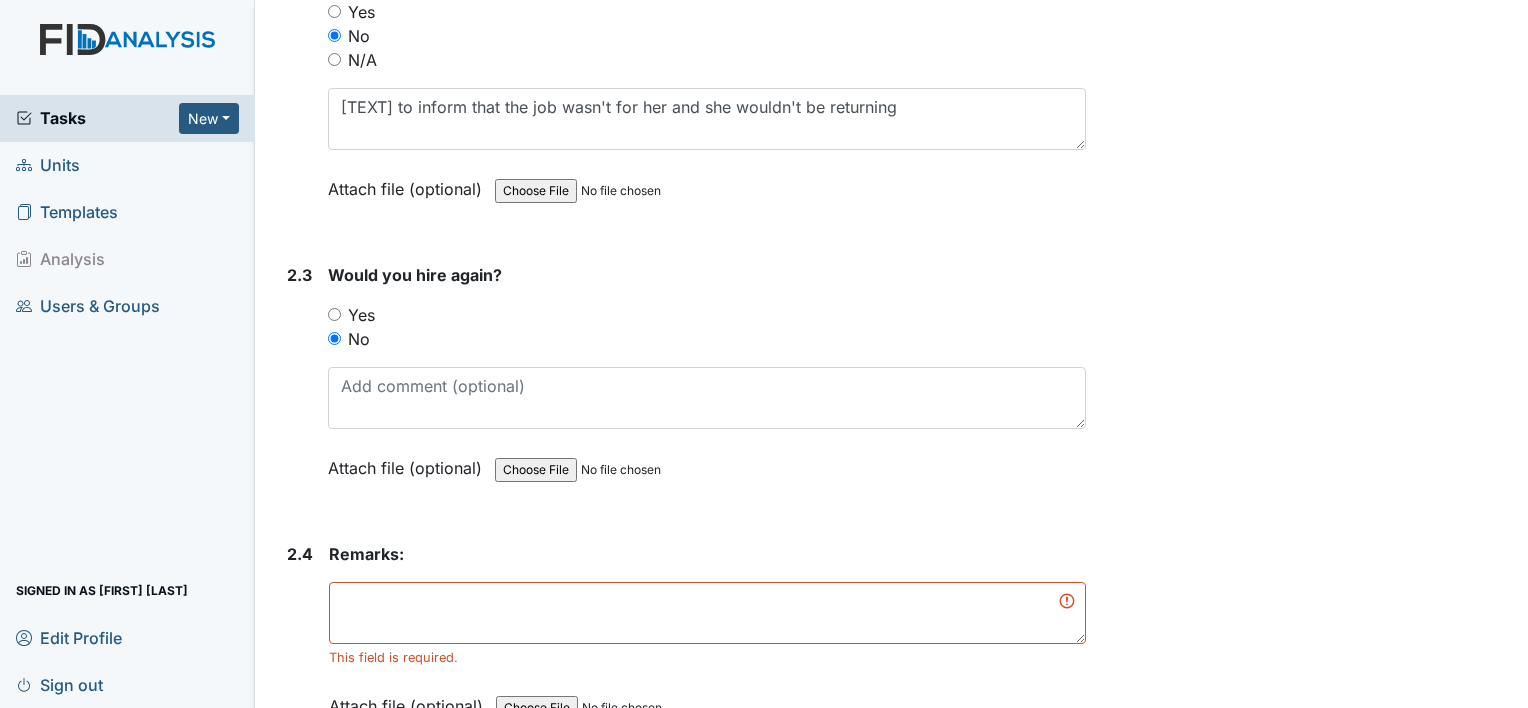 scroll, scrollTop: 1609, scrollLeft: 0, axis: vertical 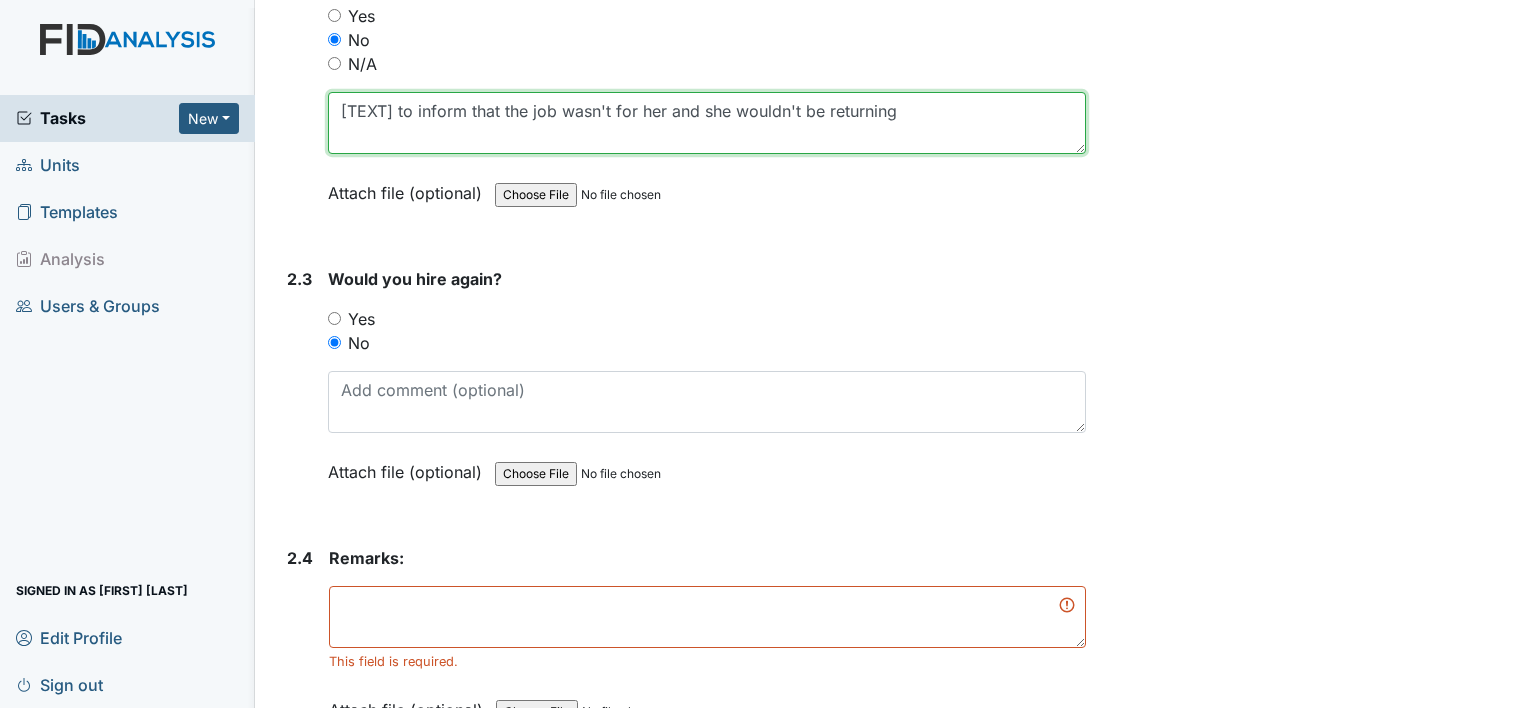 click on "Texted to inform that the job wasn't for her and she wouldn't be returning" at bounding box center (707, 123) 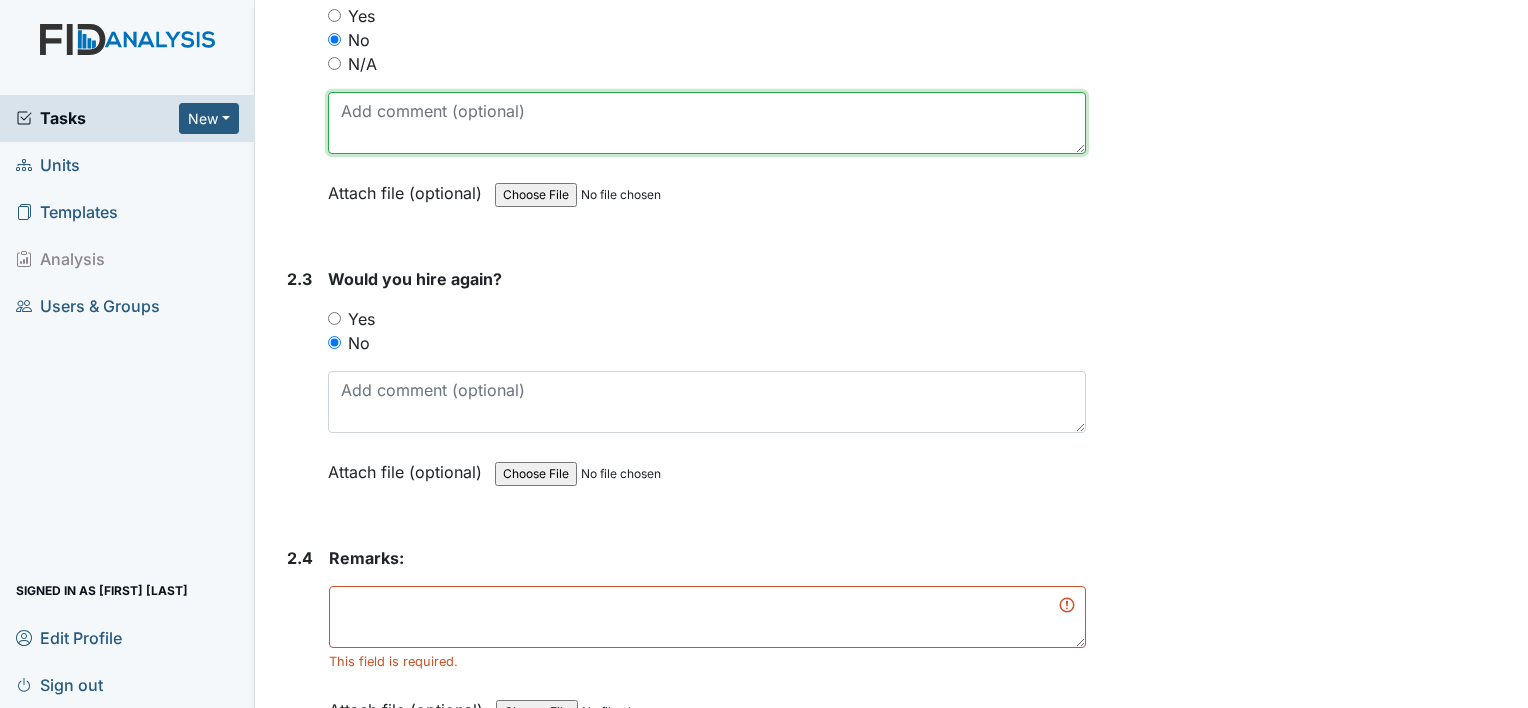 type 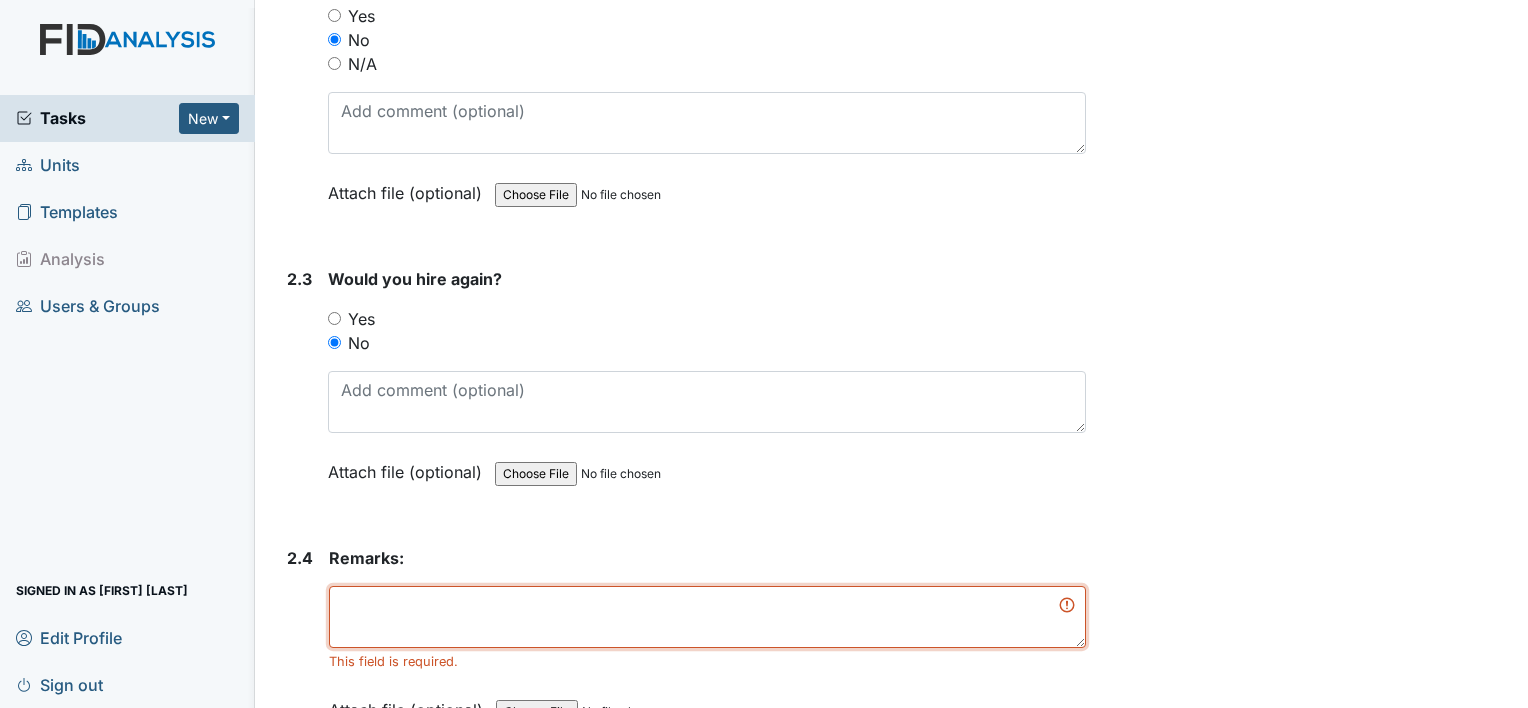 paste on "Texted to inform that the job wasn't for her and she wouldn't be returning" 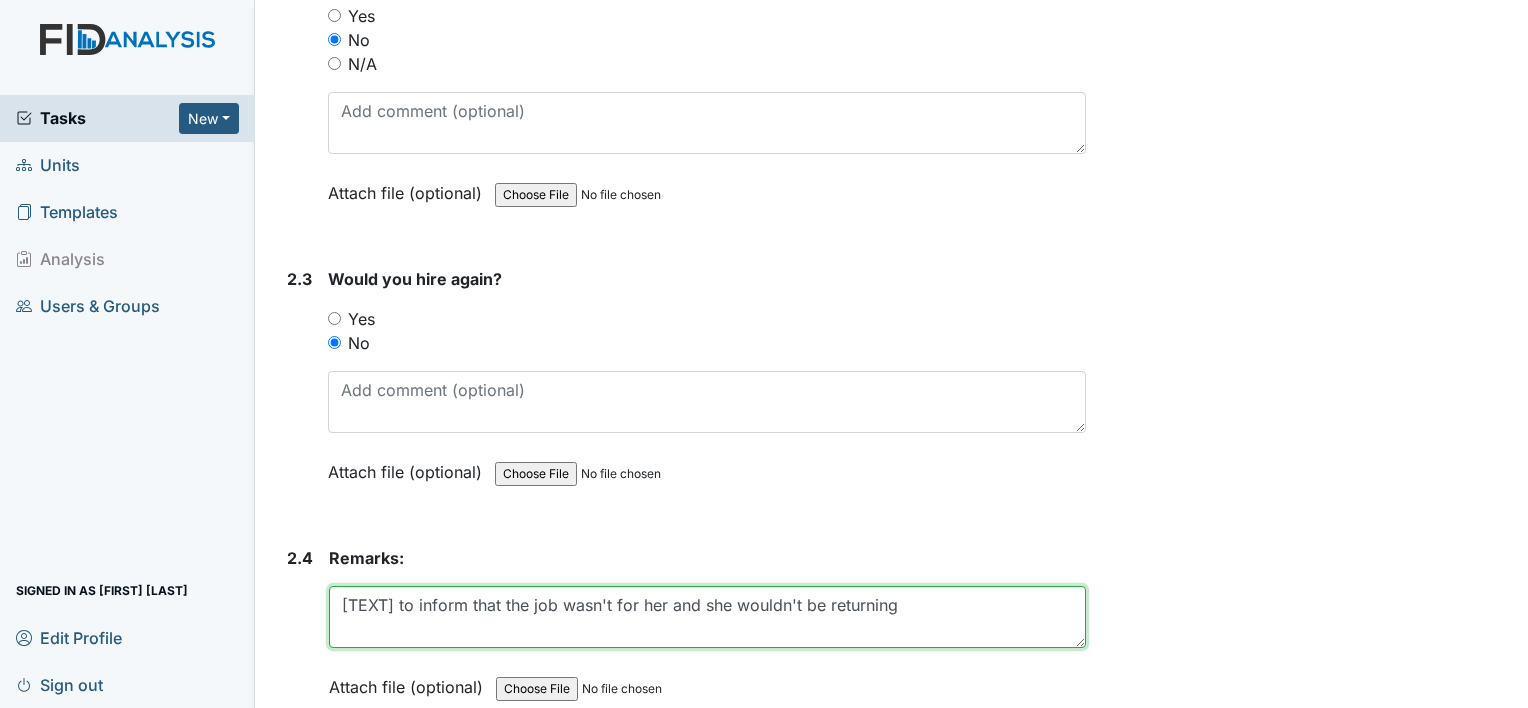 scroll, scrollTop: 1711, scrollLeft: 0, axis: vertical 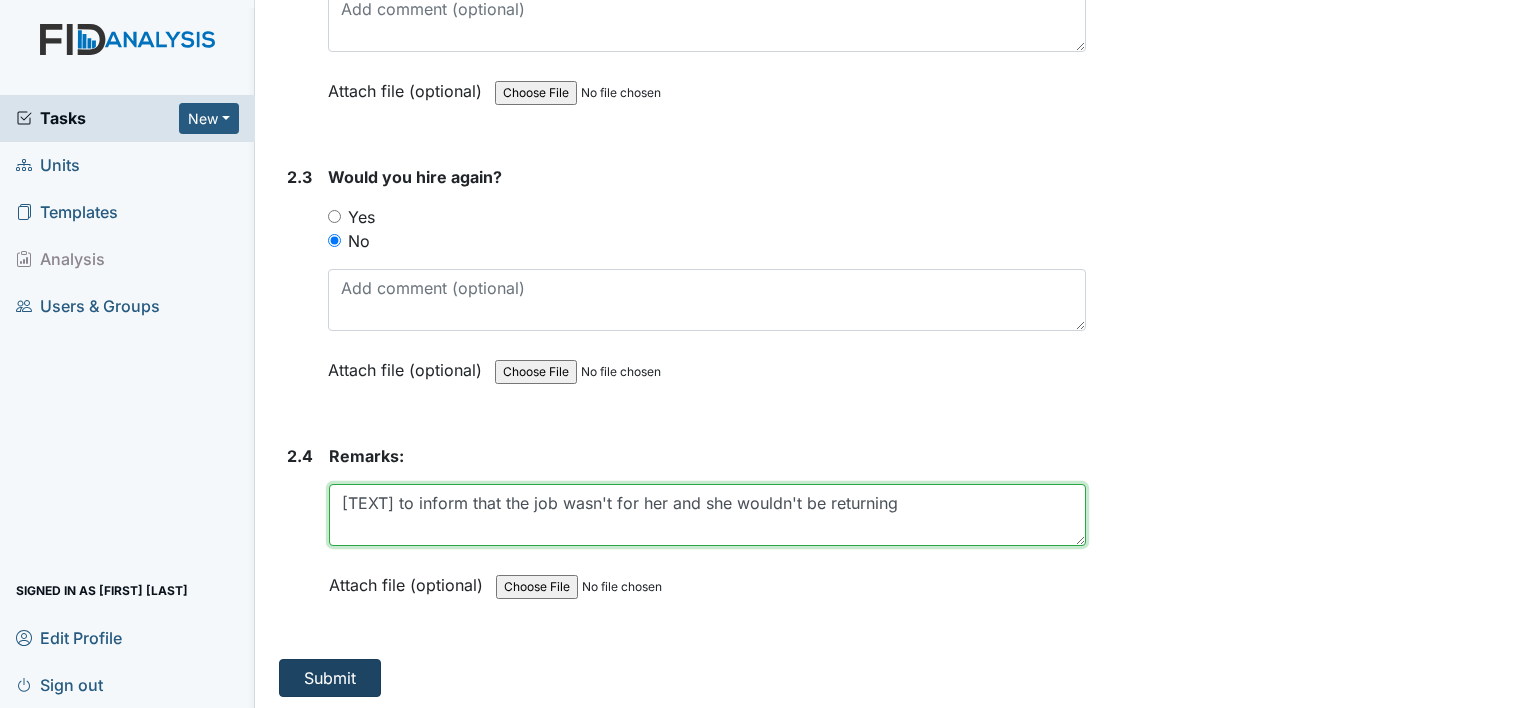 type on "Texted to inform that the job wasn't for her and she wouldn't be returning" 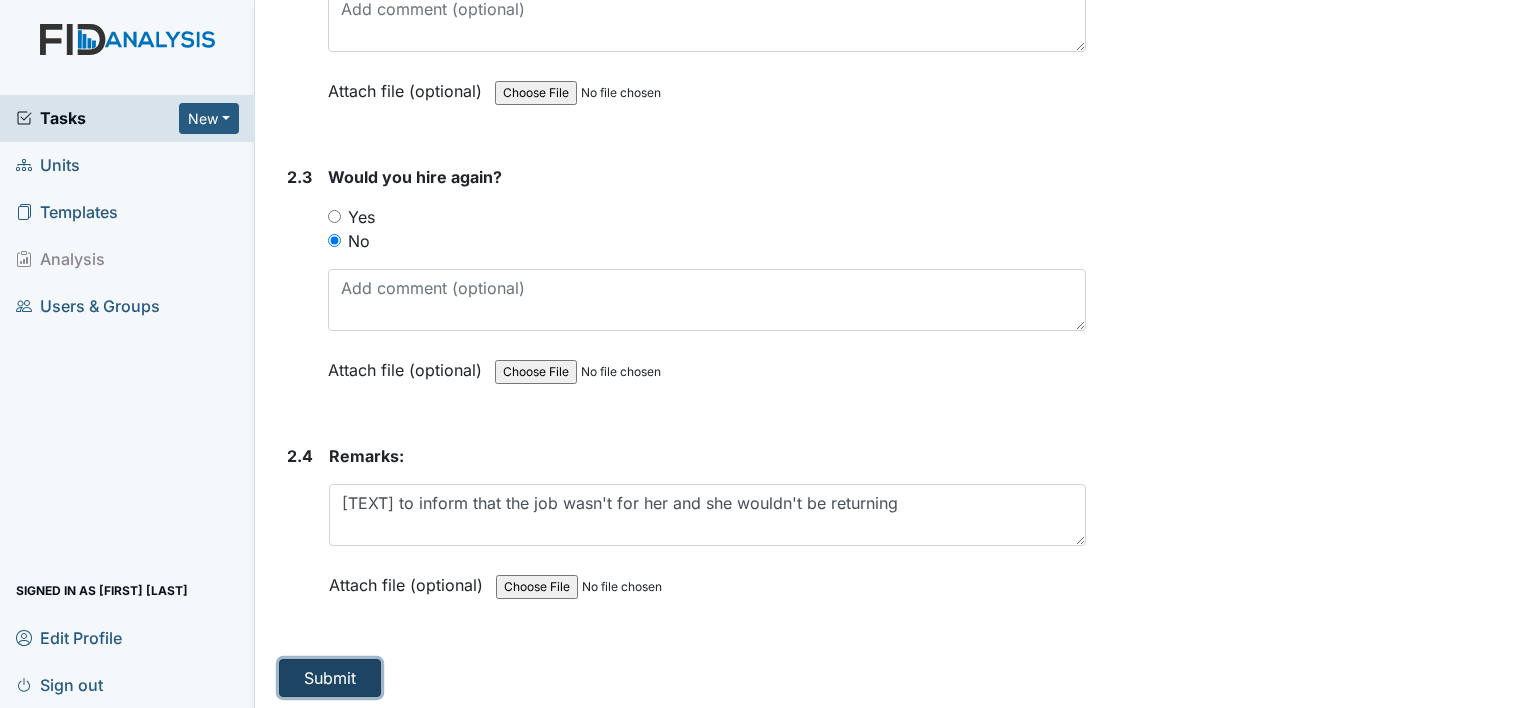 click on "Submit" at bounding box center (330, 678) 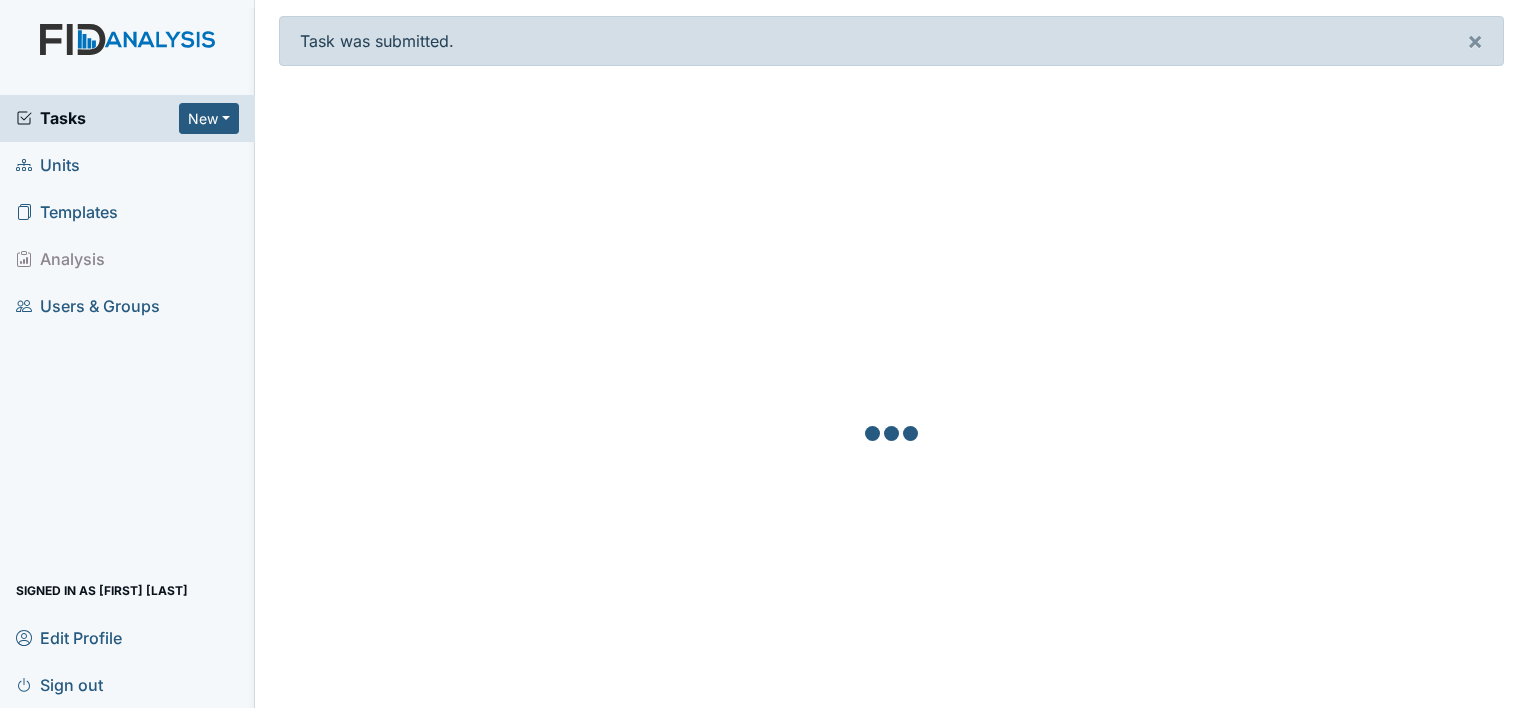 scroll, scrollTop: 0, scrollLeft: 0, axis: both 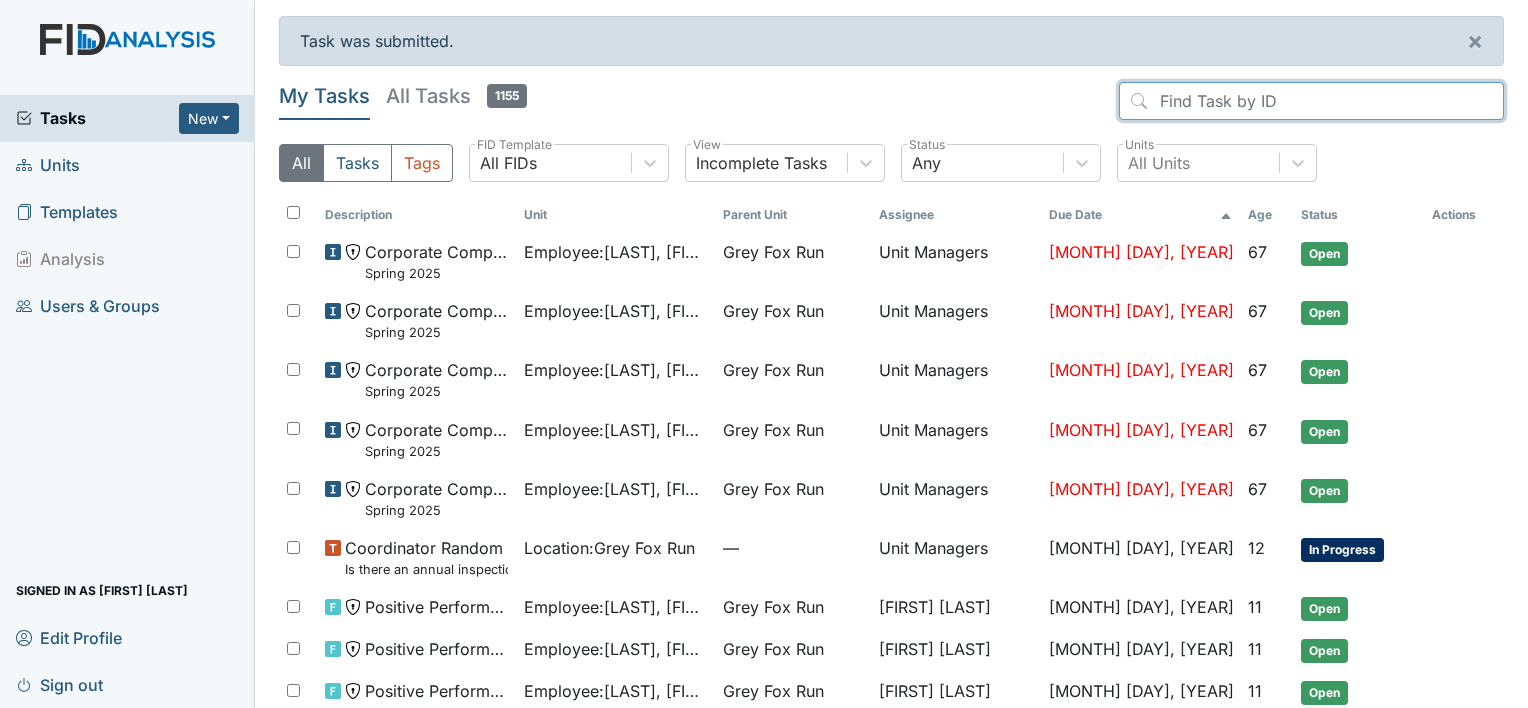 click at bounding box center [1311, 101] 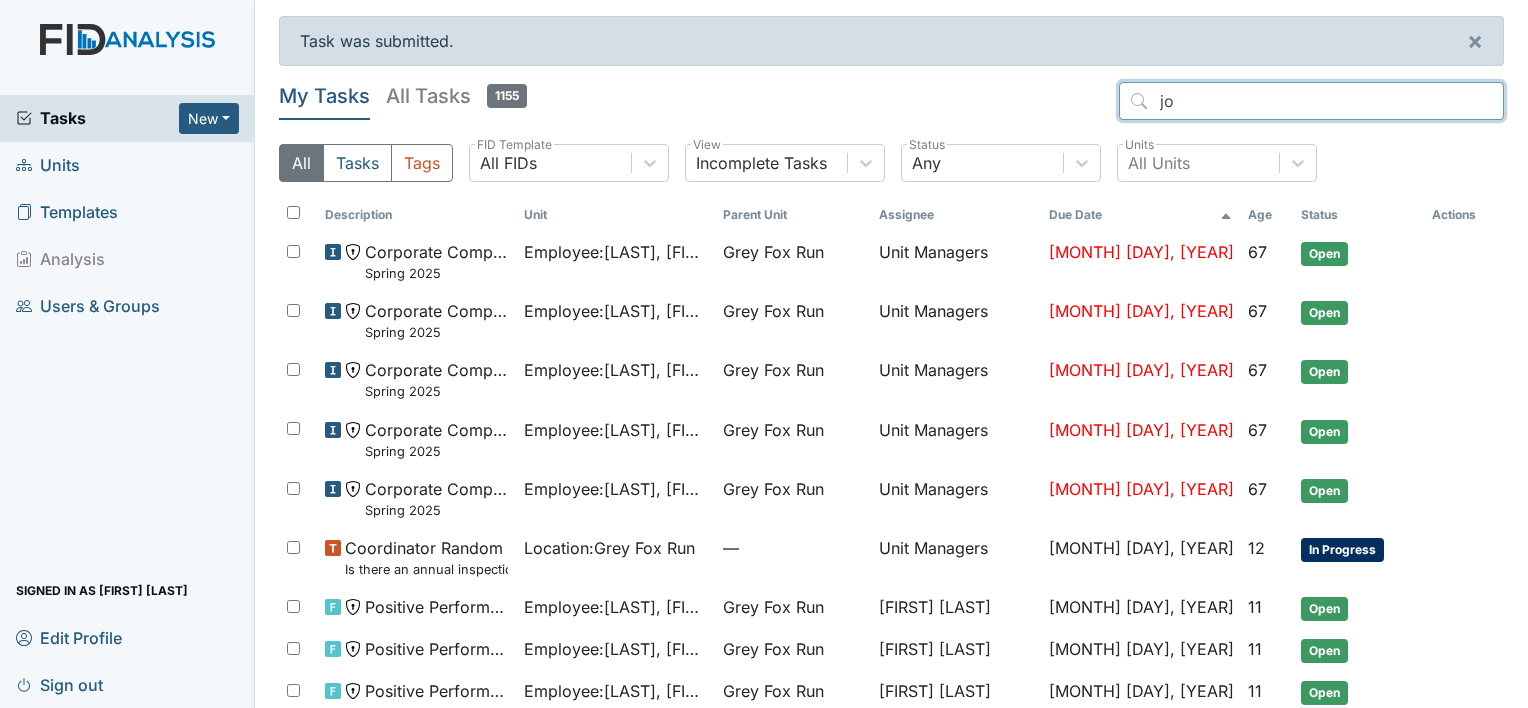 type on "jos" 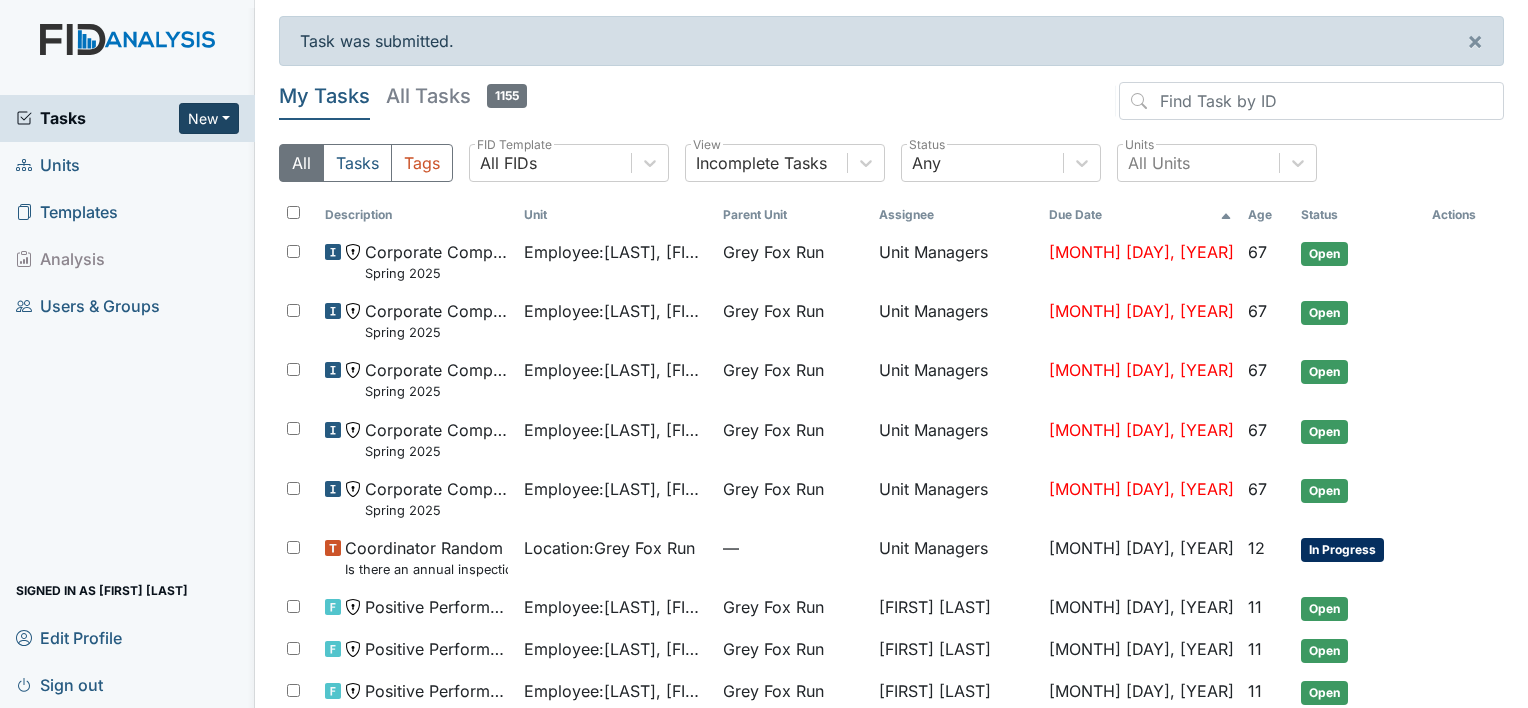 click on "New" at bounding box center (209, 118) 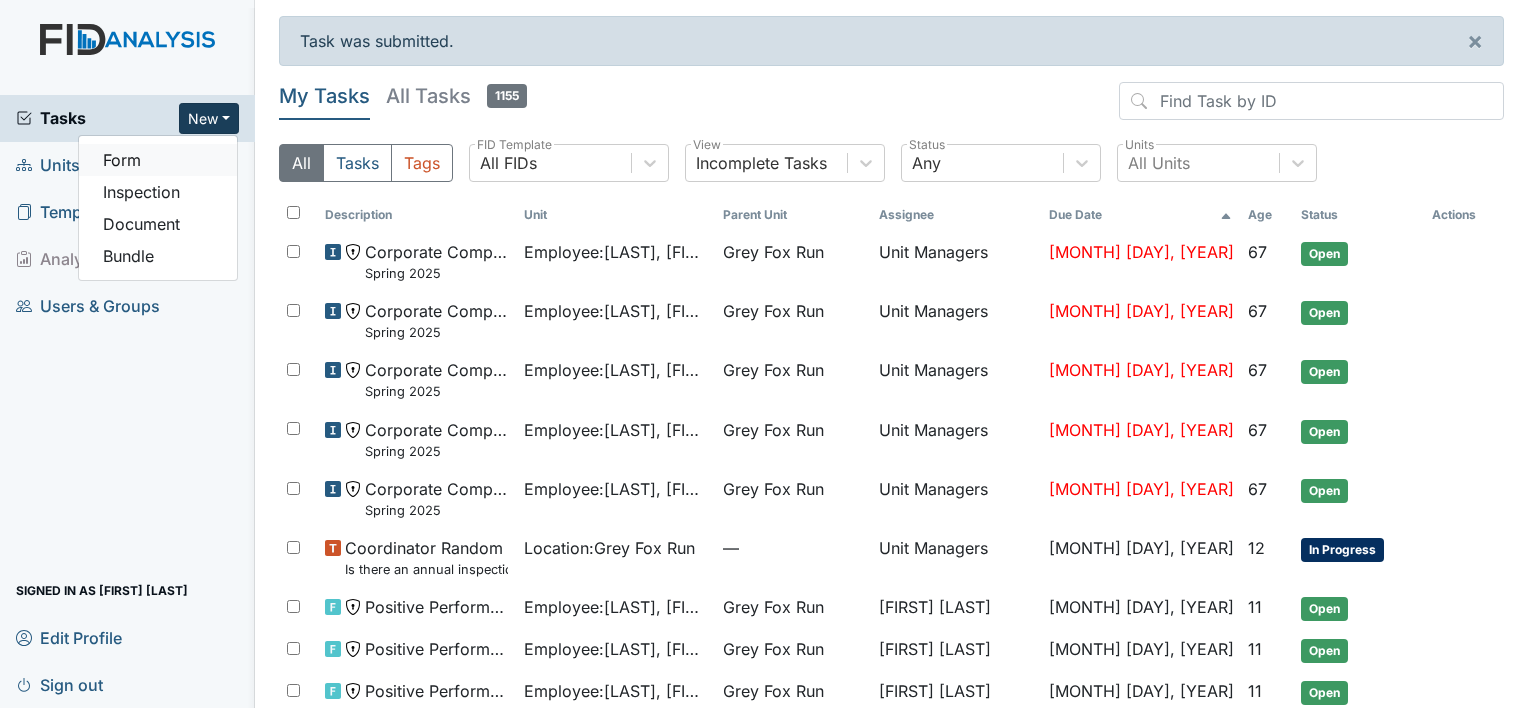 click on "Form" at bounding box center (158, 160) 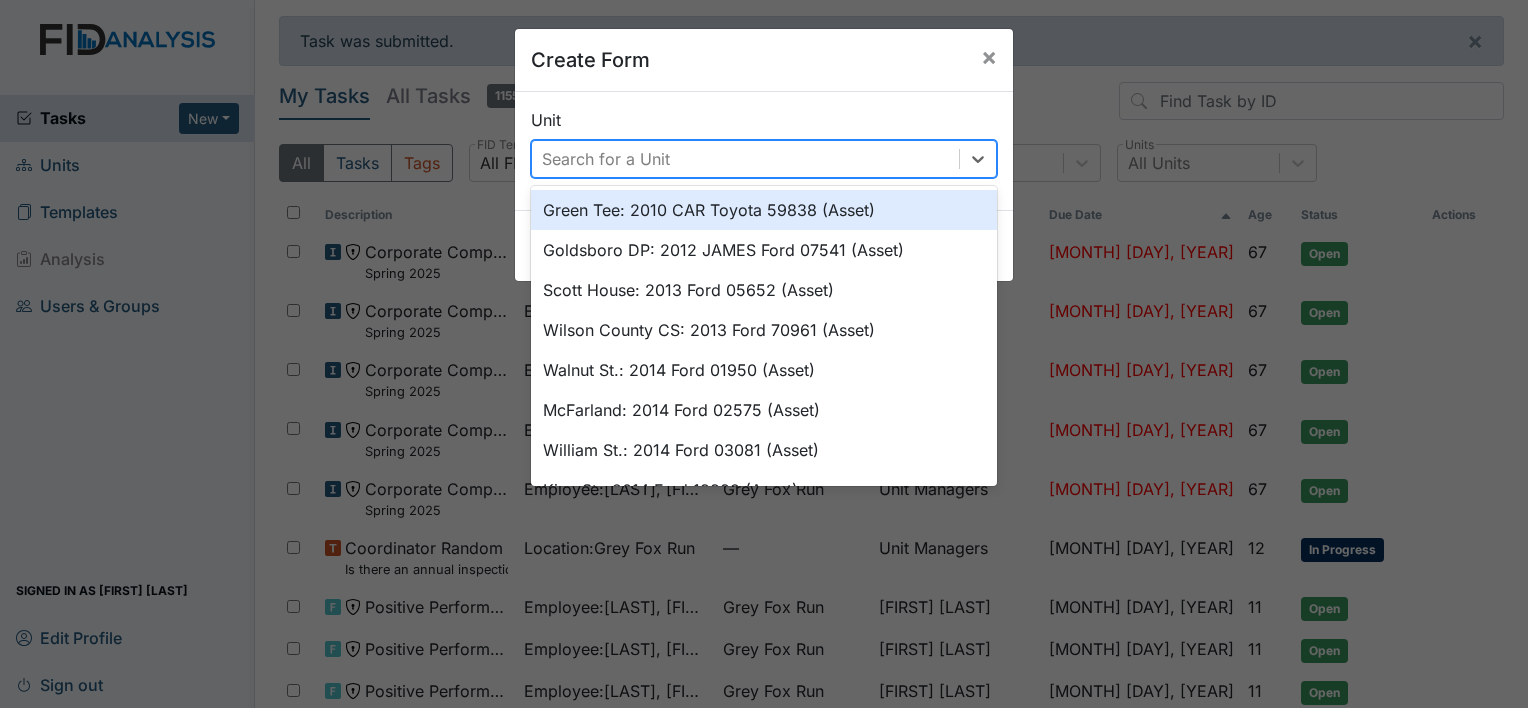 click on "Search for a Unit" at bounding box center (606, 159) 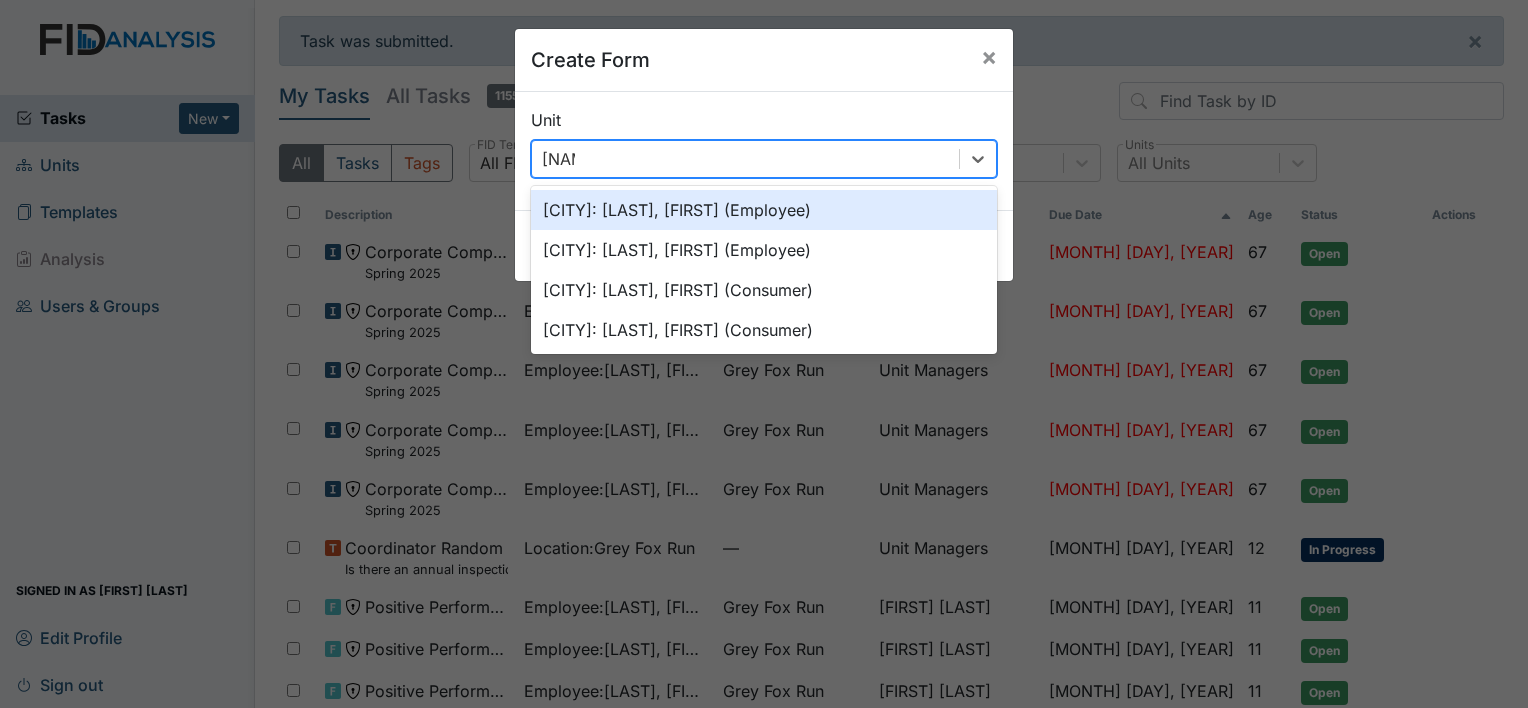 click on "Grey Fox Run: Charbonnel, Joshua (Employee)" at bounding box center (764, 210) 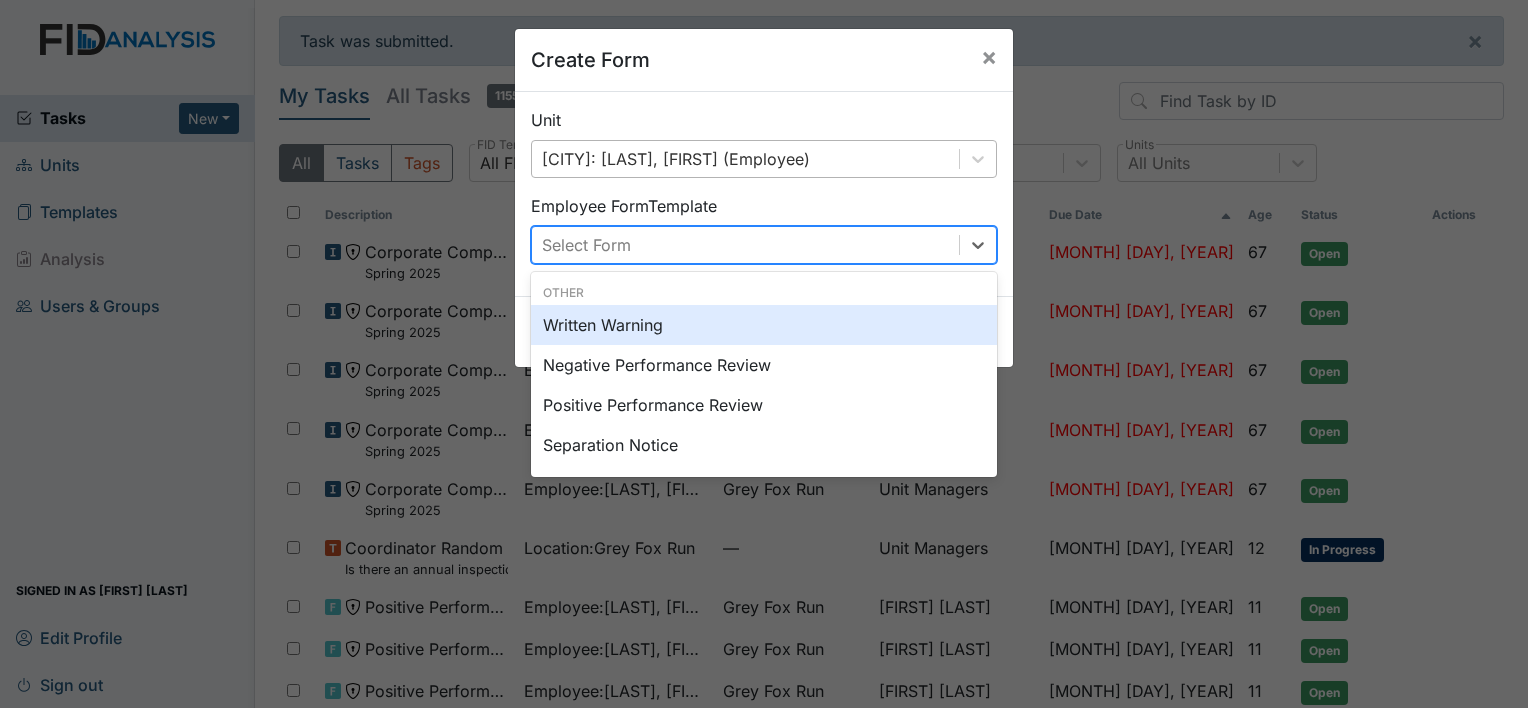 click on "Select Form" at bounding box center (745, 245) 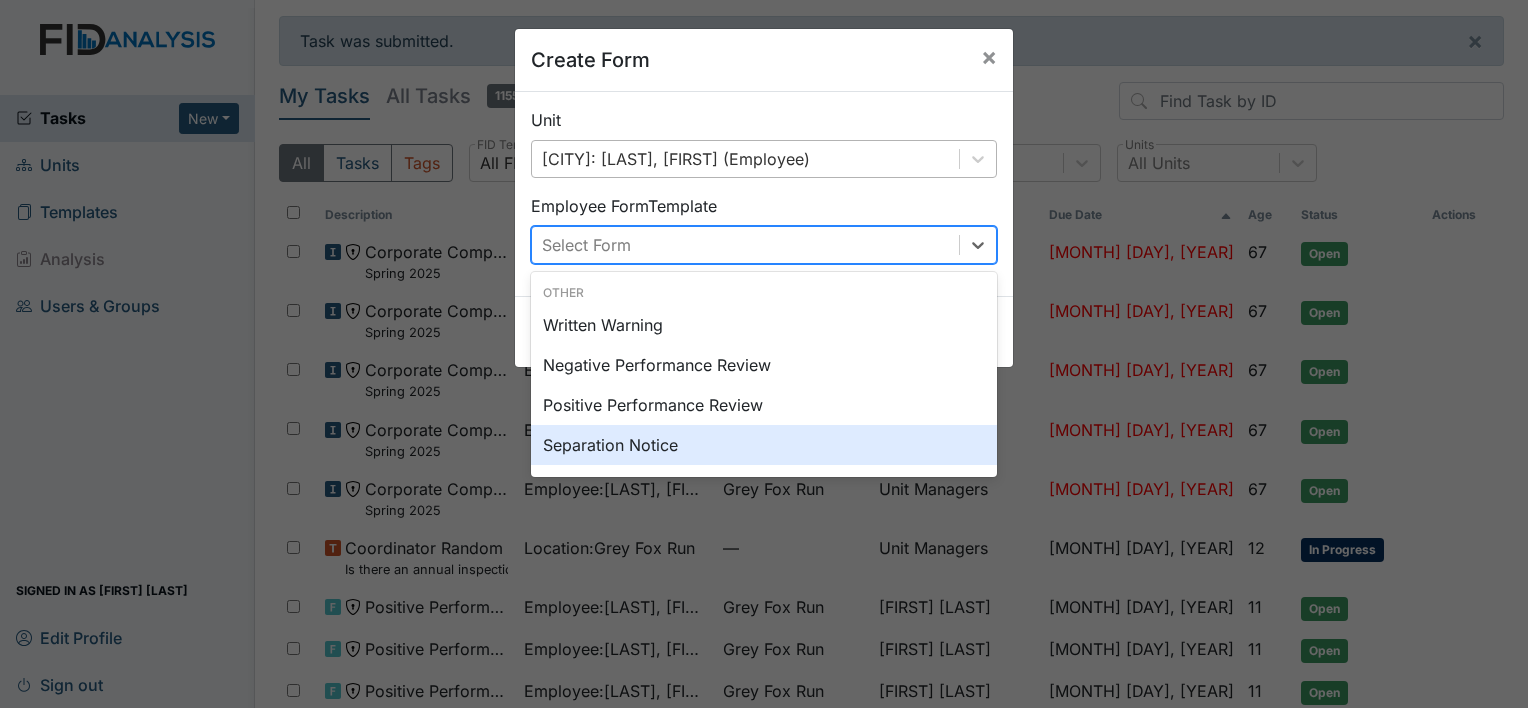click on "Separation Notice" at bounding box center (764, 445) 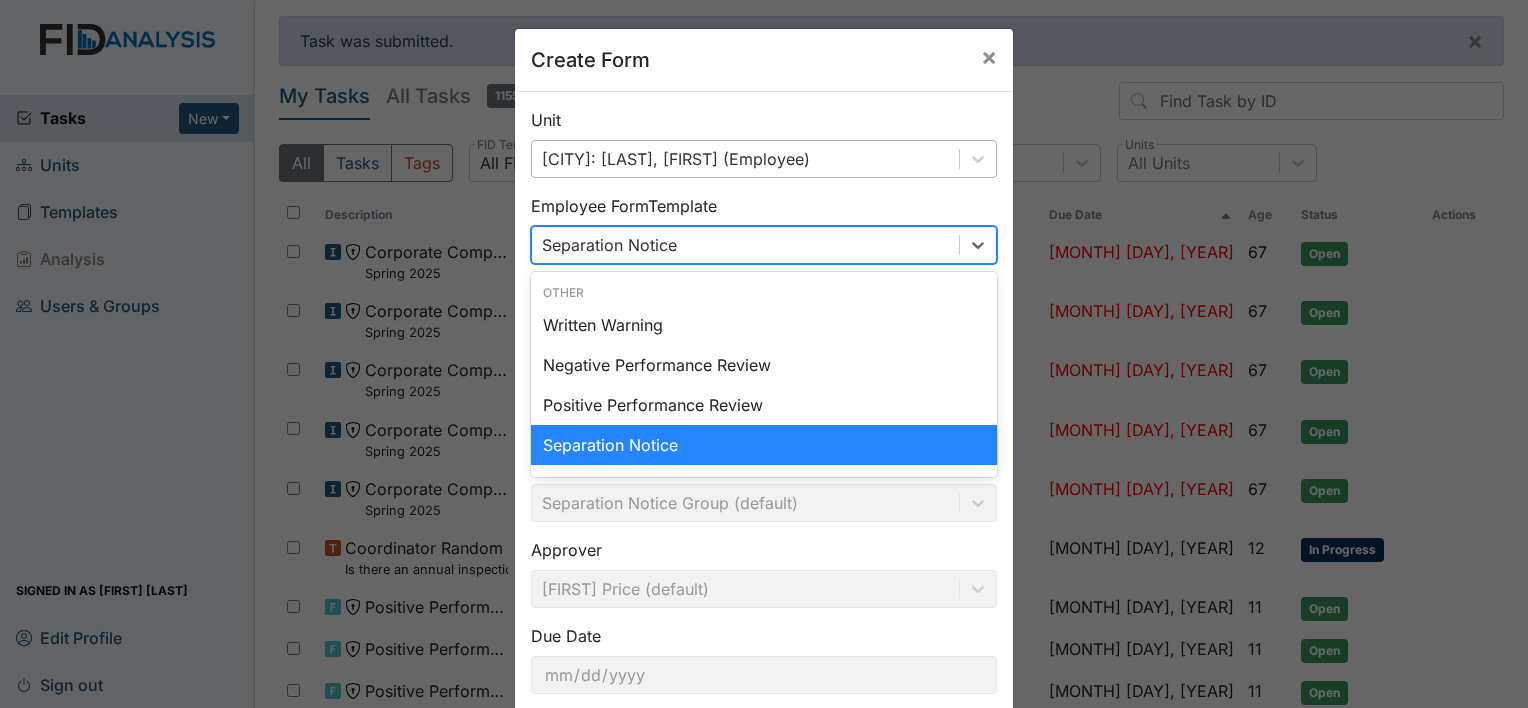click on "Separation Notice" at bounding box center (745, 245) 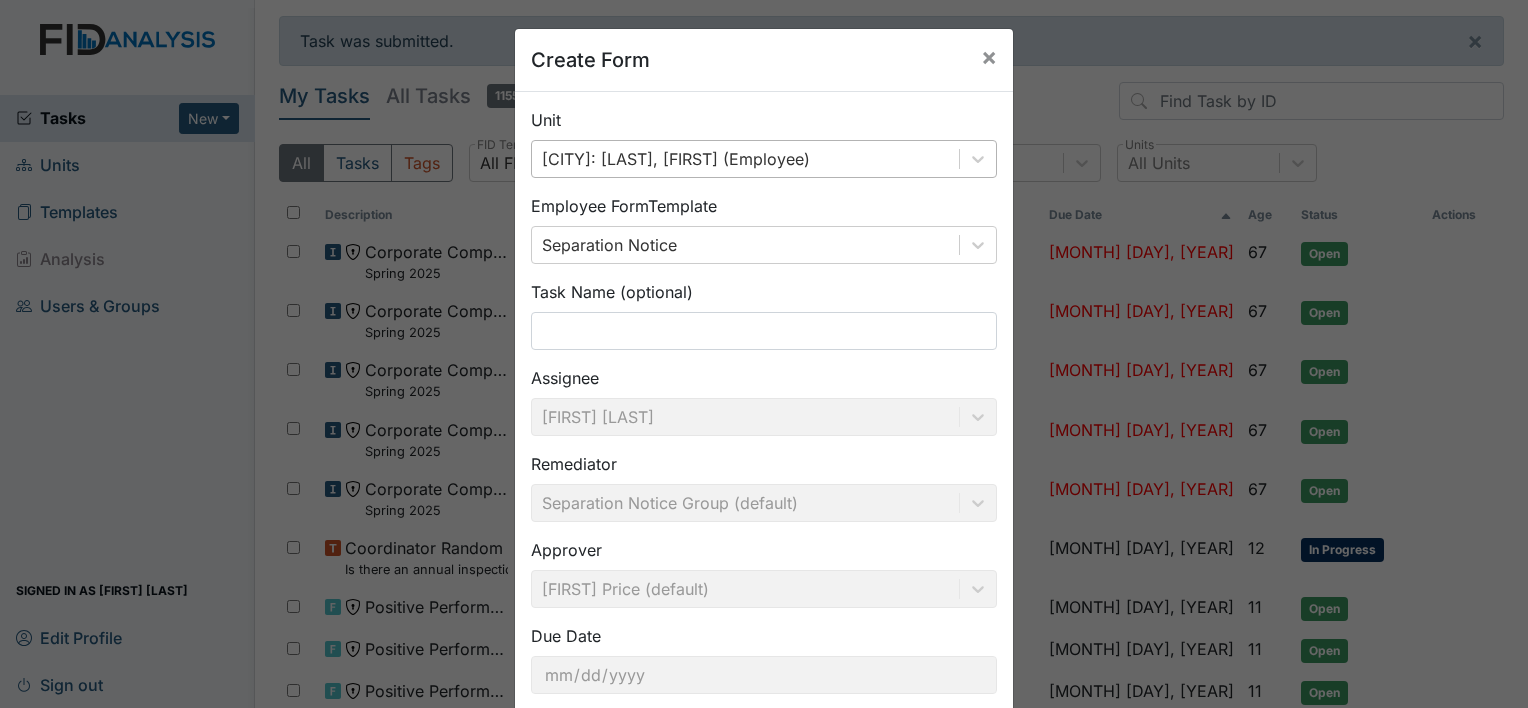 click on "Remediator Separation Notice Group (default)" at bounding box center (764, 487) 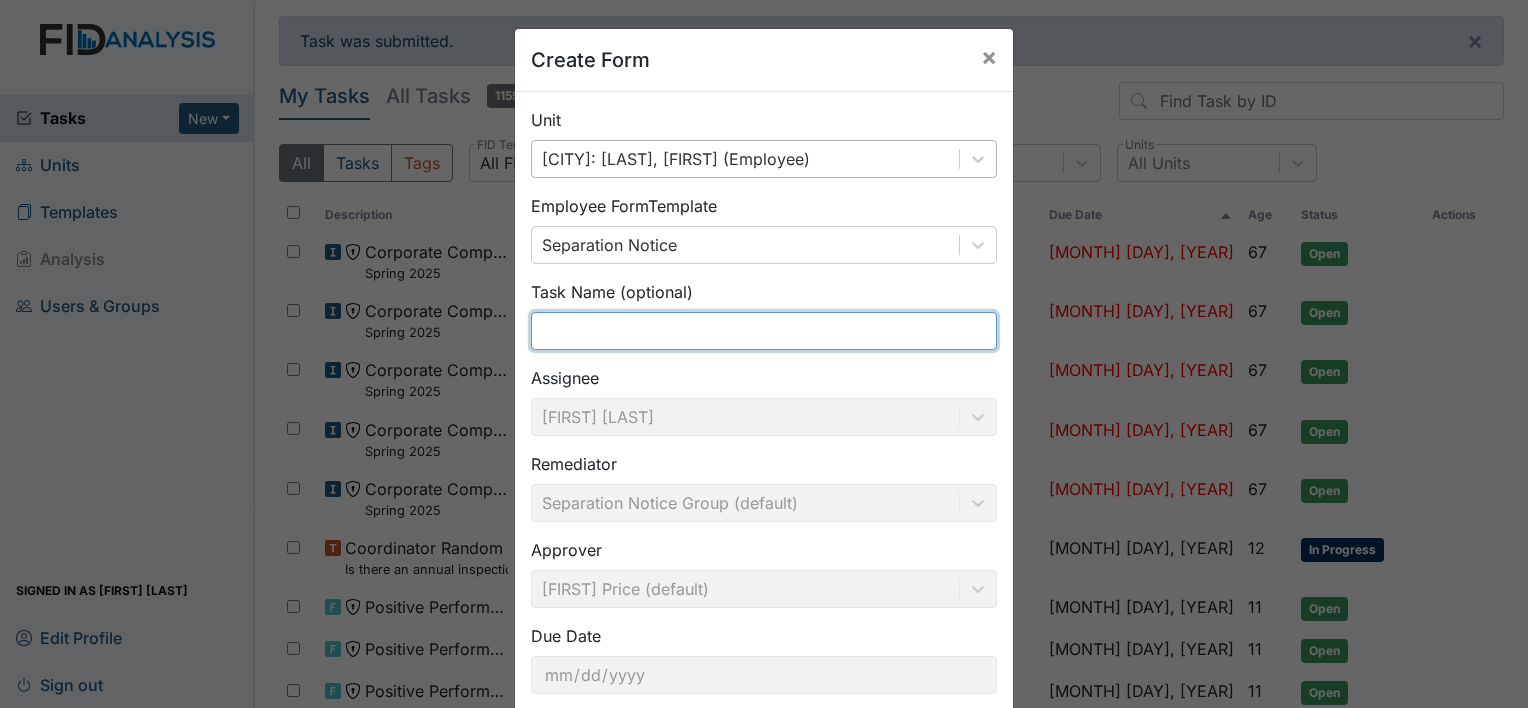 click at bounding box center (764, 331) 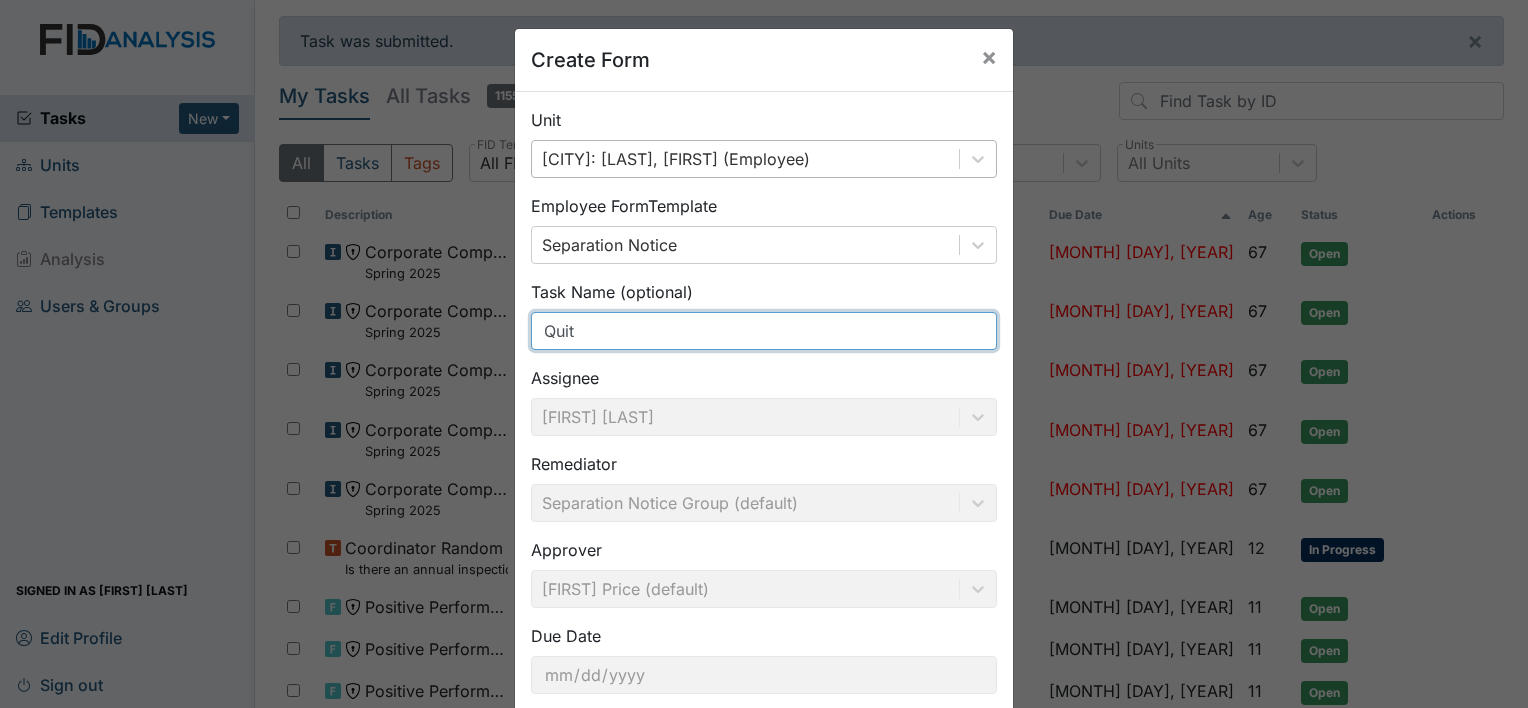 scroll, scrollTop: 116, scrollLeft: 0, axis: vertical 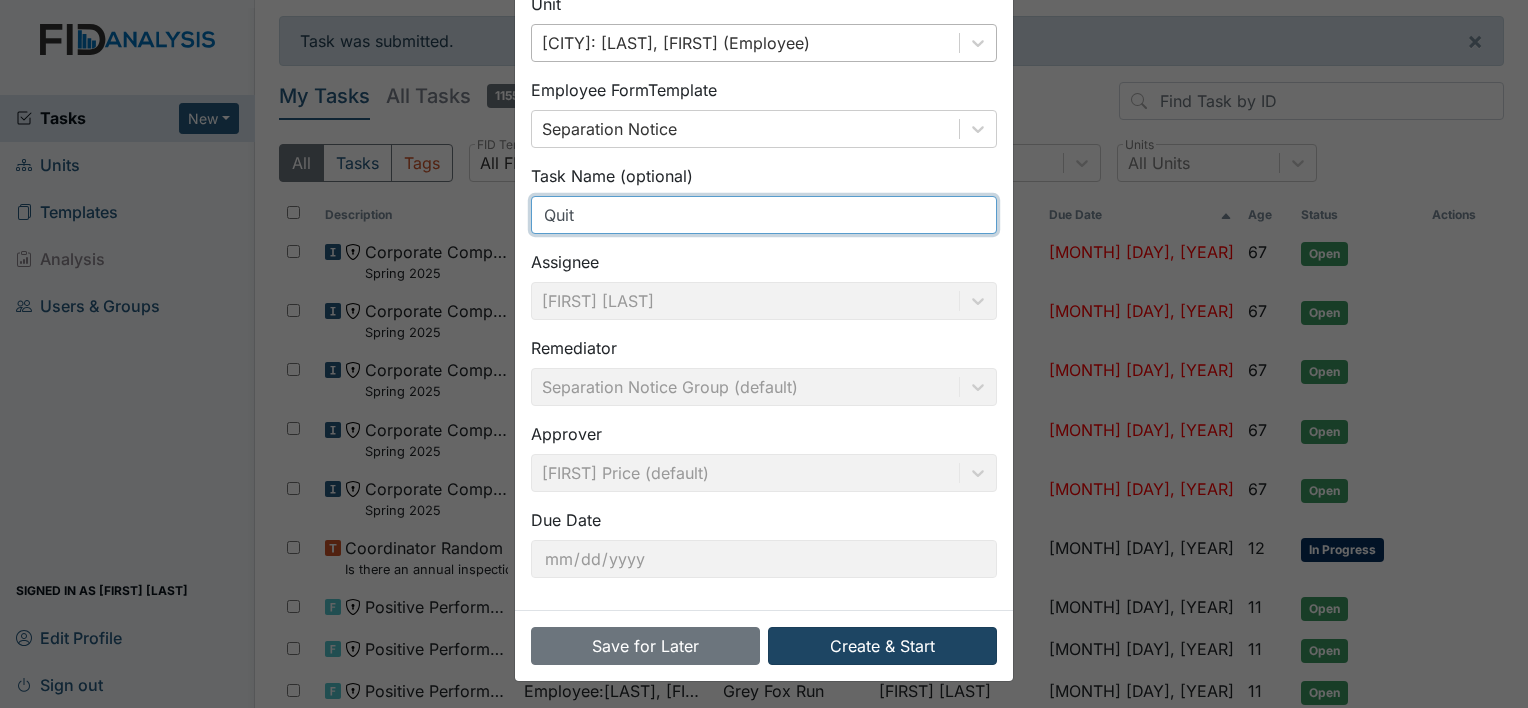 type on "Quit" 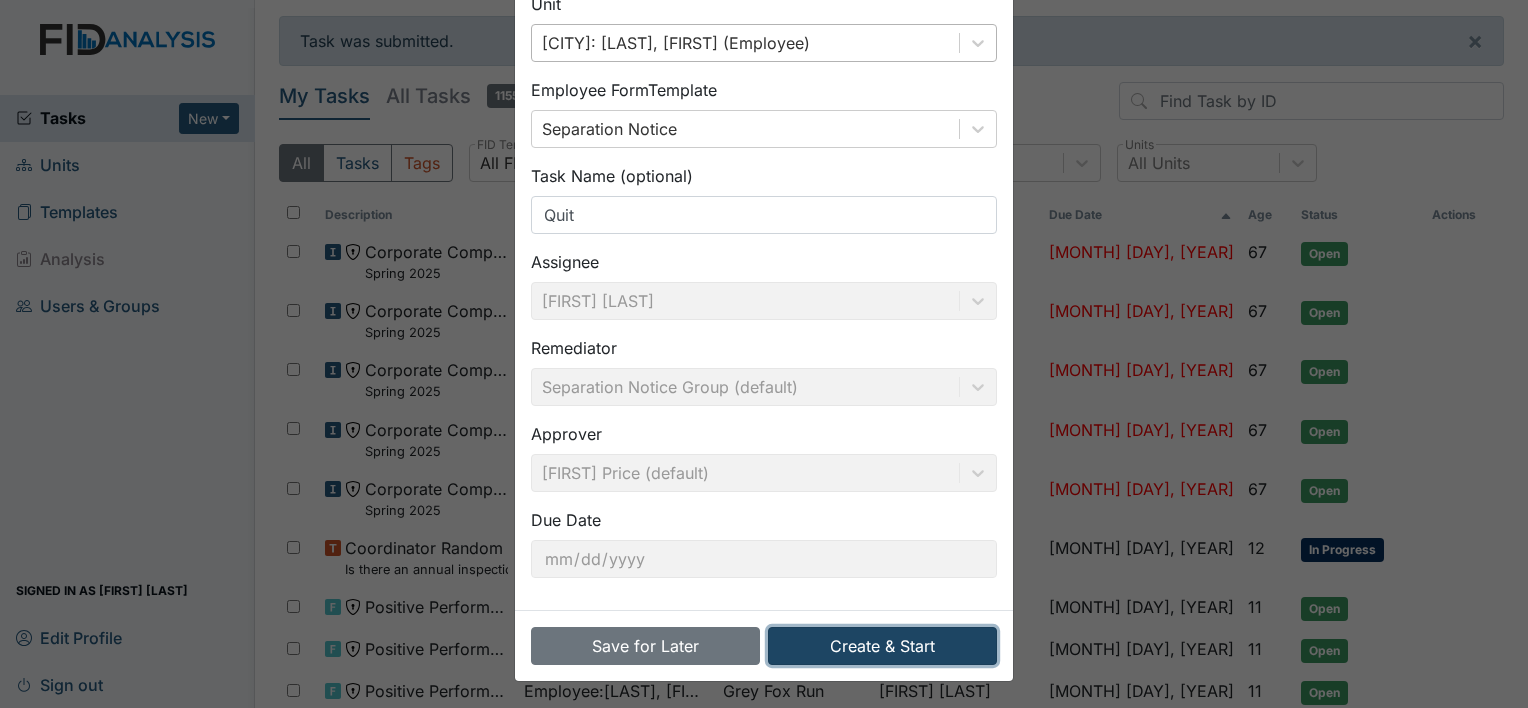 click on "Create & Start" at bounding box center [882, 646] 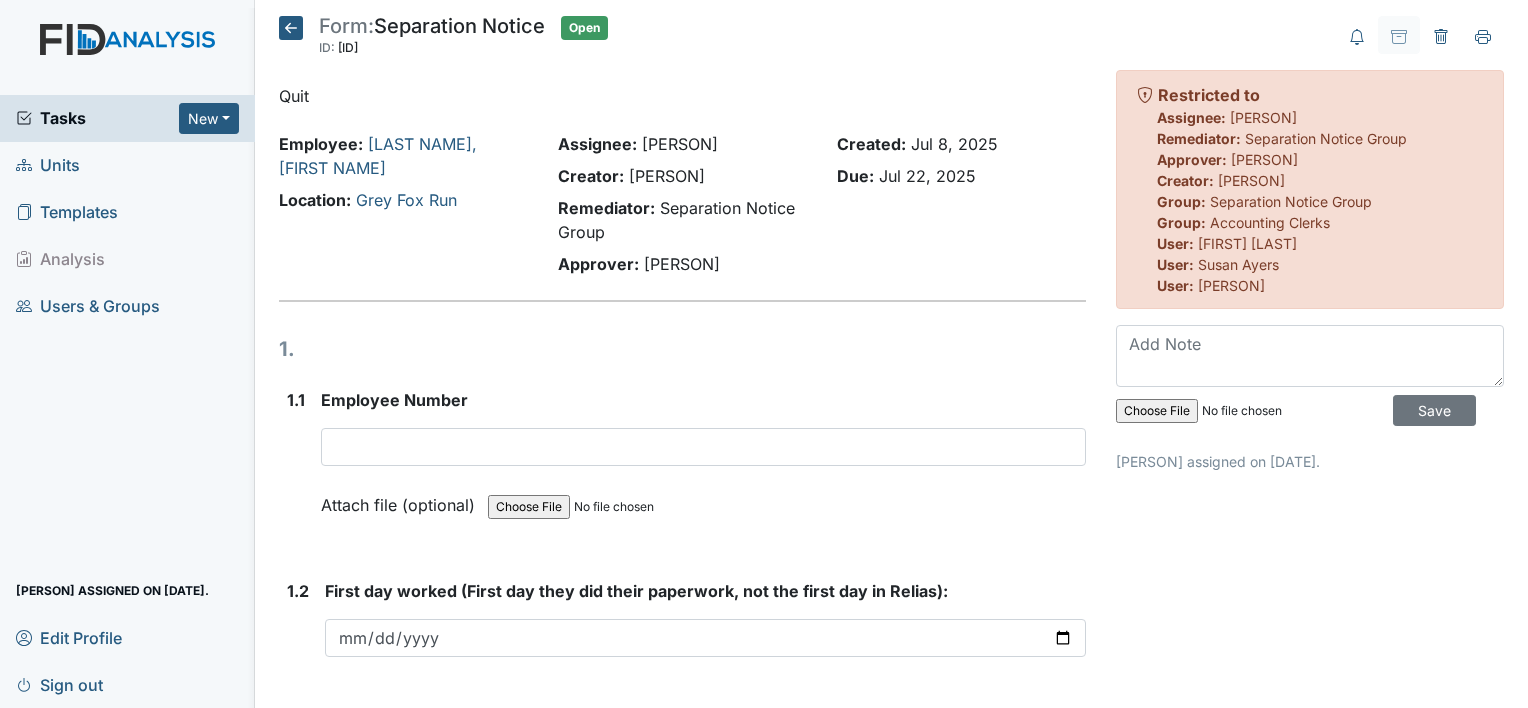 scroll, scrollTop: 0, scrollLeft: 0, axis: both 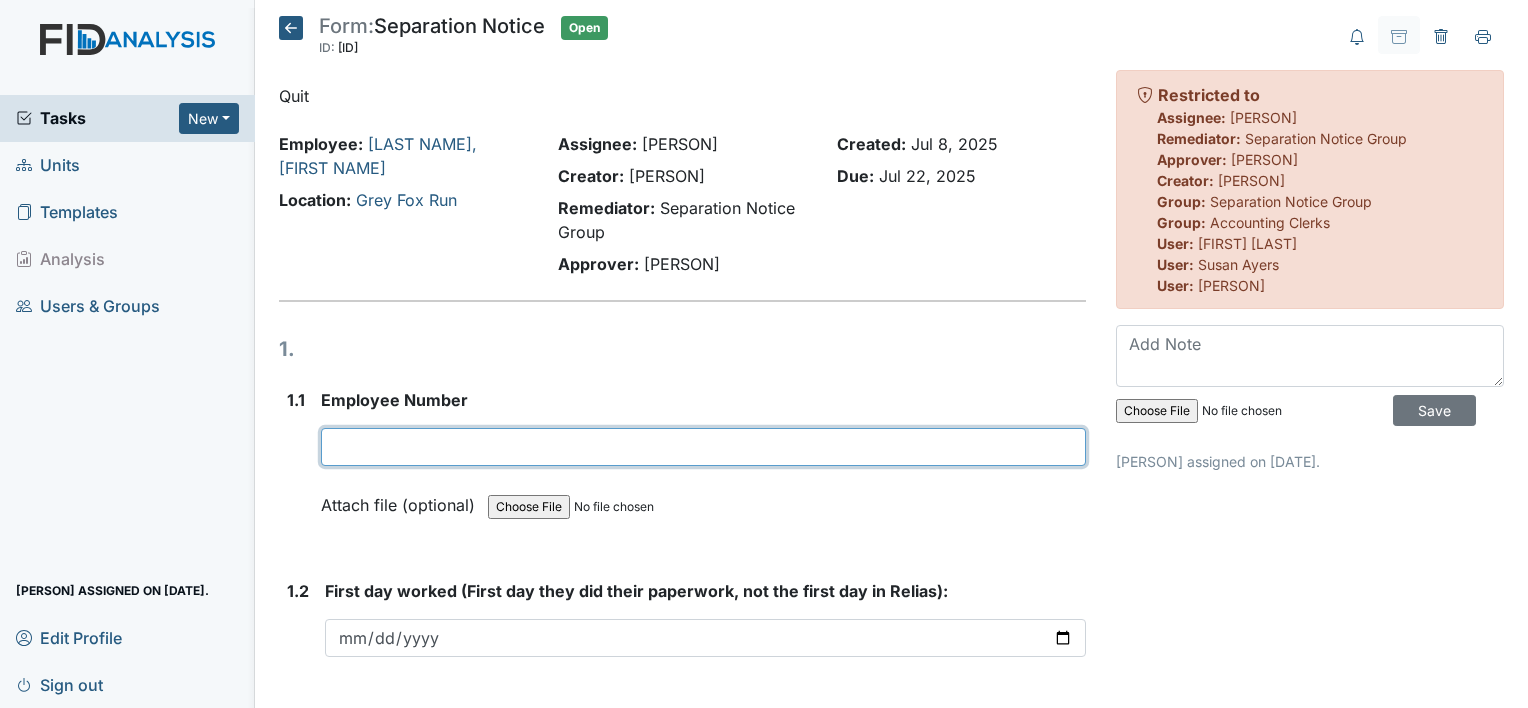 click at bounding box center [703, 447] 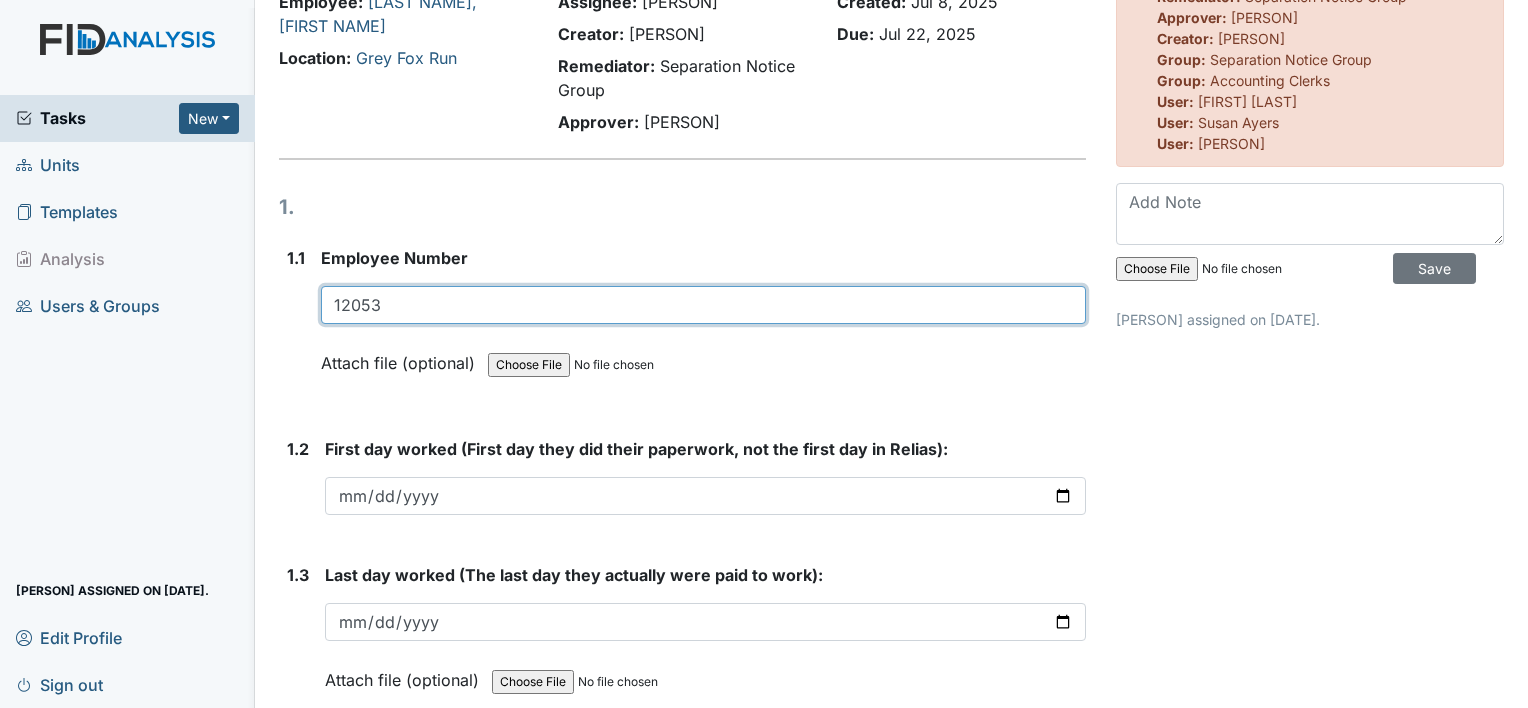 scroll, scrollTop: 148, scrollLeft: 0, axis: vertical 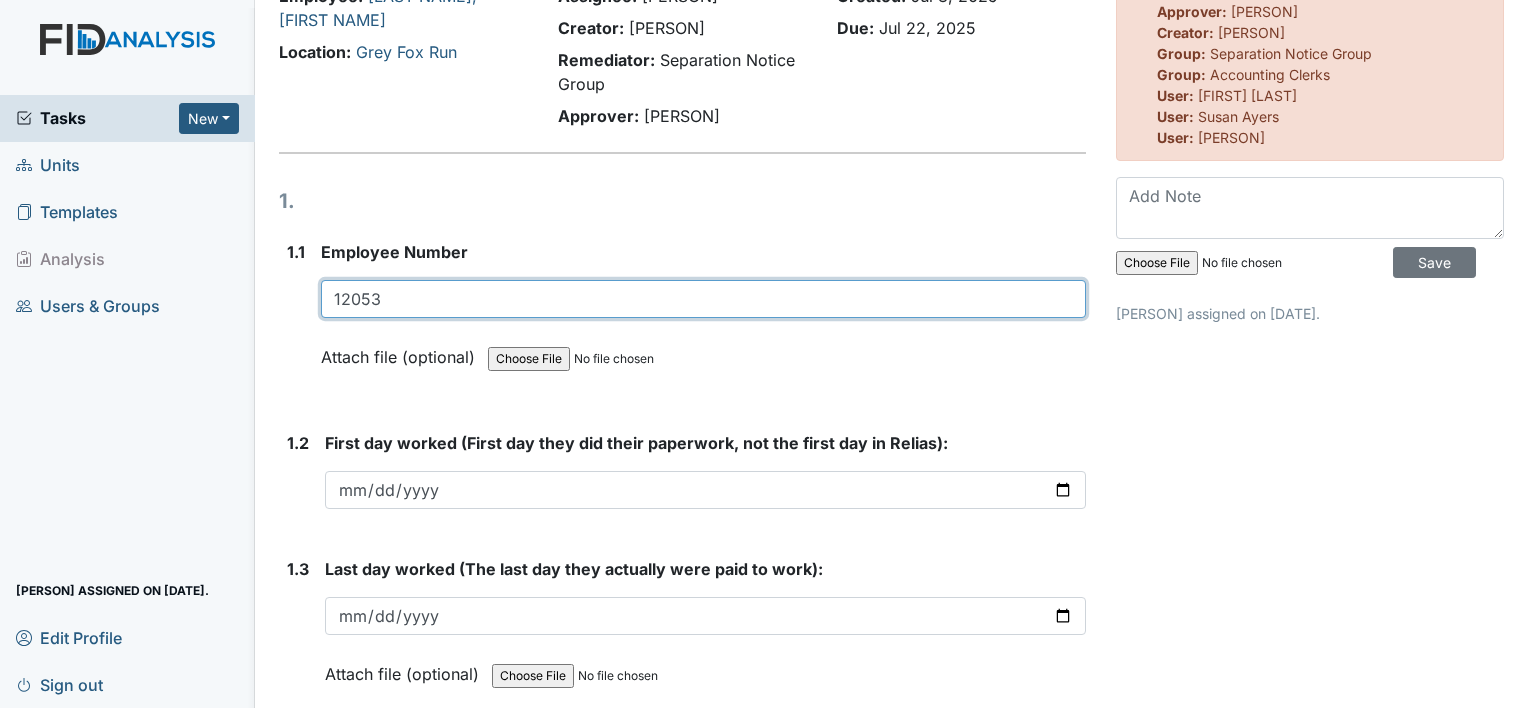 type on "12053" 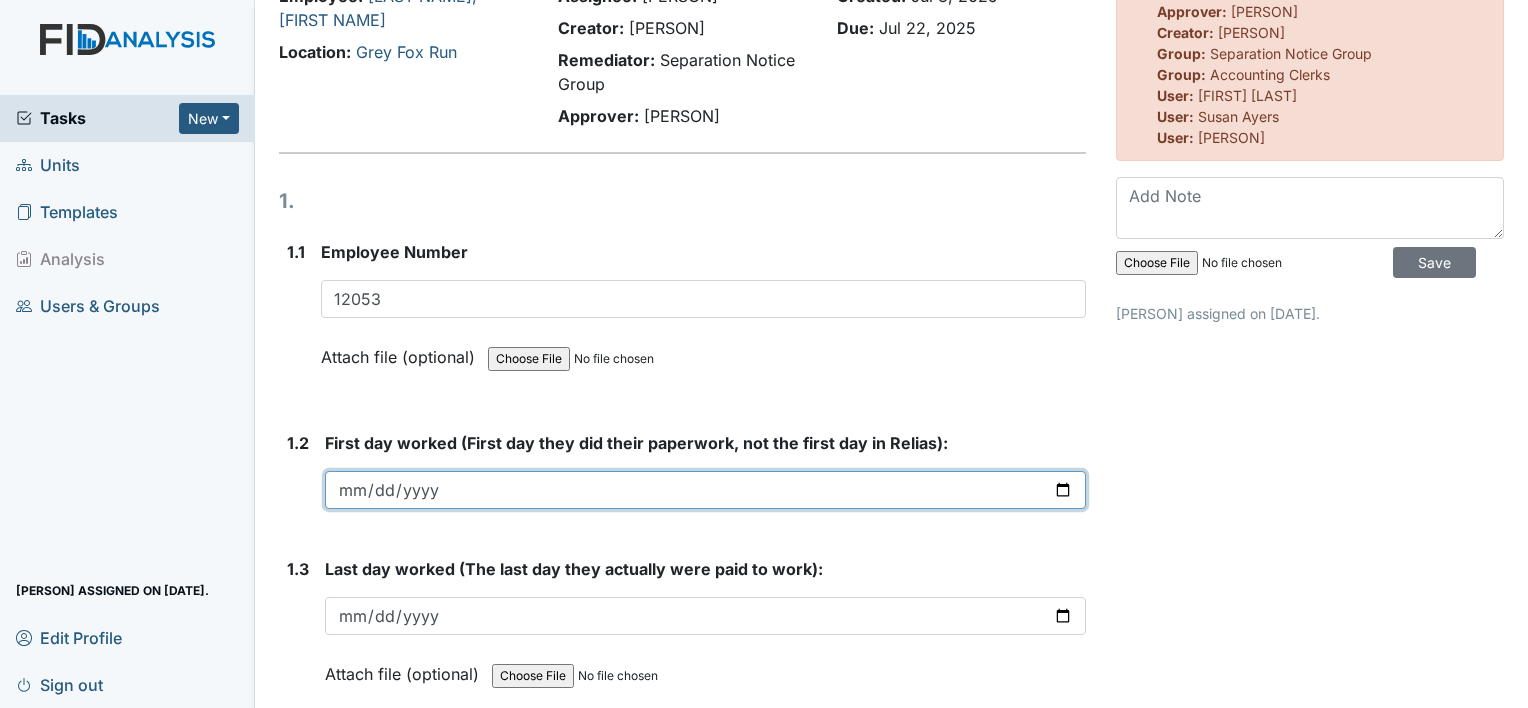 click at bounding box center [705, 490] 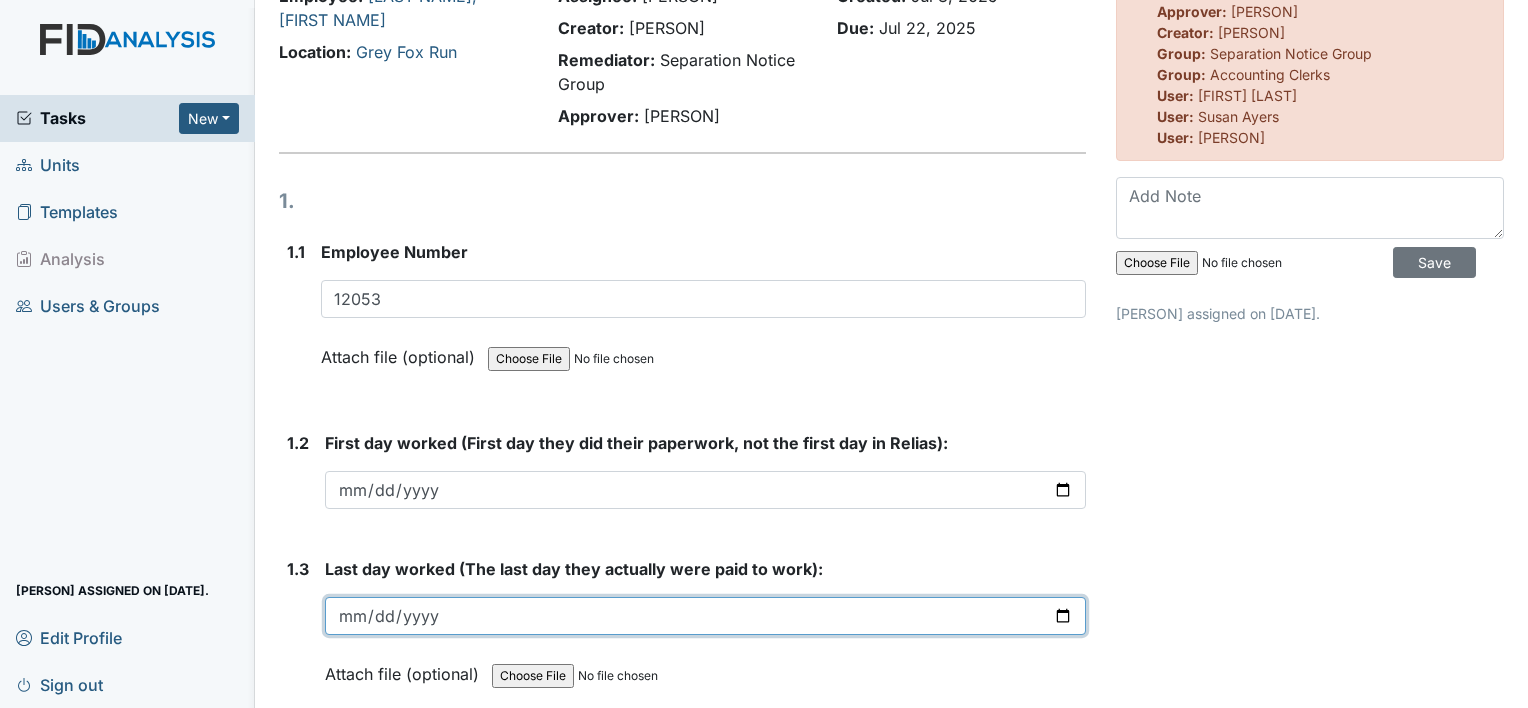 click at bounding box center (705, 616) 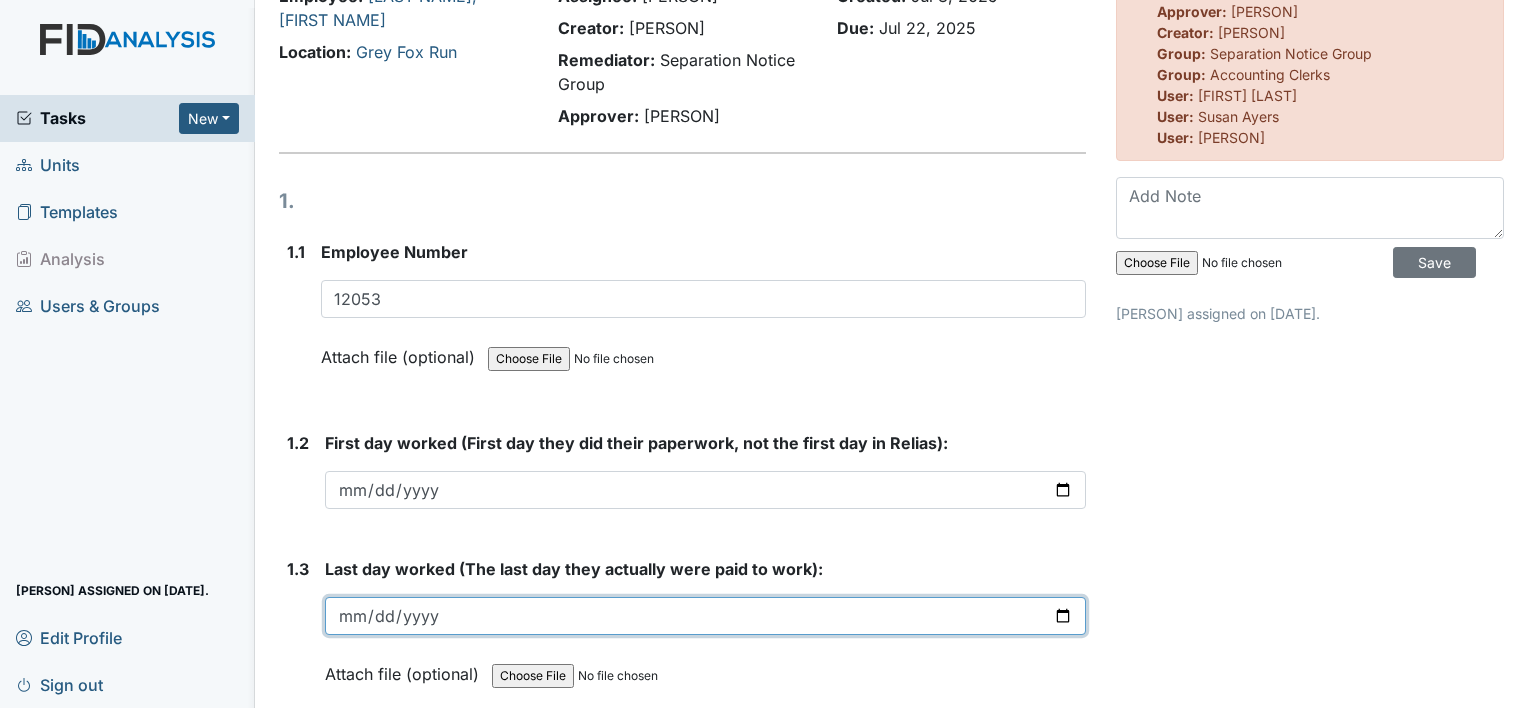 type on "[DATE]" 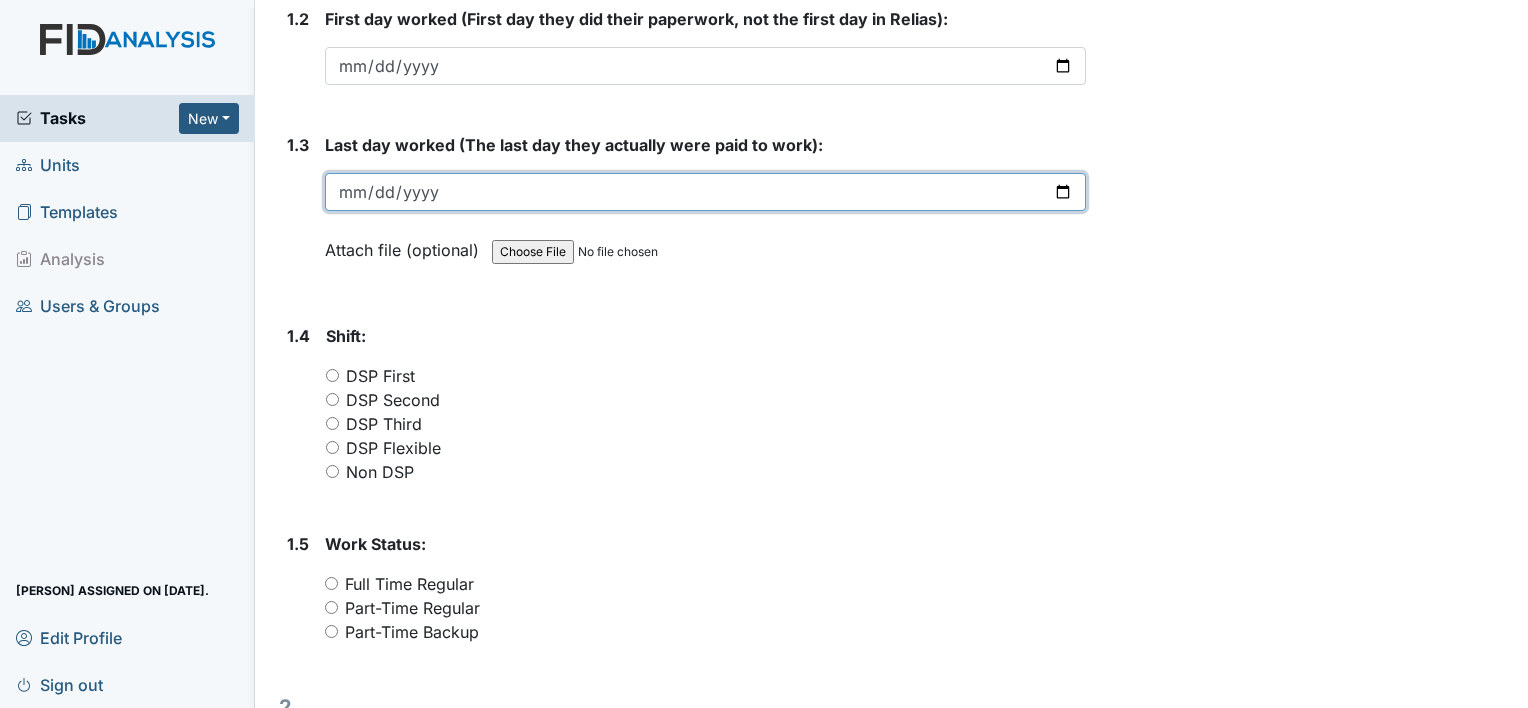 scroll, scrollTop: 574, scrollLeft: 0, axis: vertical 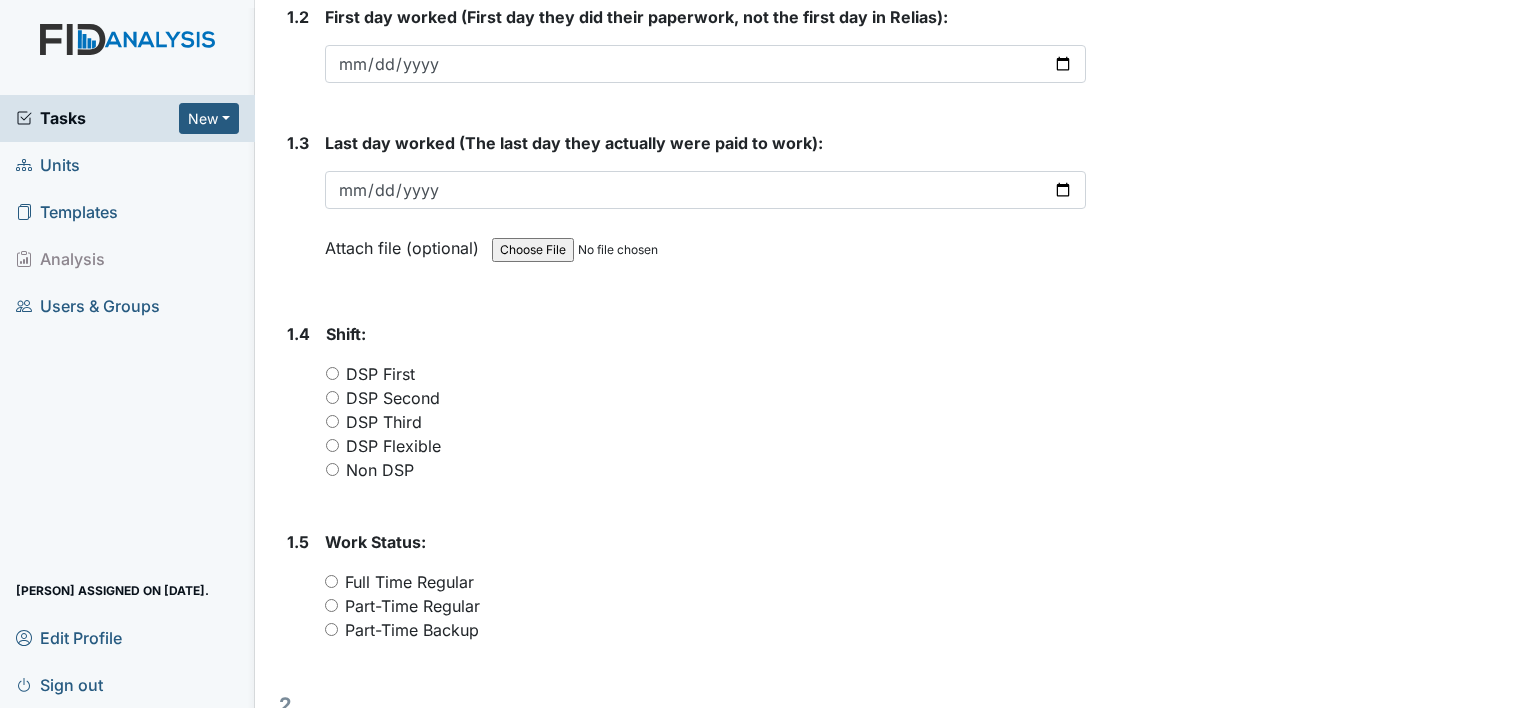 click on "1.
1.1
Employee Number
[NUMBER]
This field is required.
Attach file (optional)
You can upload .pdf, .txt, .jpg, .jpeg, .png, .csv, .xls, or .doc files under 100MB.
1.2
First day worked (First day they did their paperwork, not the first day in Relias):
[DATE]
1.3
Last day worked (The last day they actually were paid to work):
[DATE]
Attach file (optional)
You can upload .pdf, .txt, .jpg, .jpeg, .png, .csv, .xls, or .doc files under 100MB.
1.4
Shift:
You must select one of the below options.
DSP First
DSP Second
DSP Third
DSP Flexible
Non DSP
1.5
Work Status:
You must select one of the below options.
Full Time Regular
Part-Time Regular
Part-Time Backup
2.
2.1
Type of Separation:
Resignation" at bounding box center (682, 785) 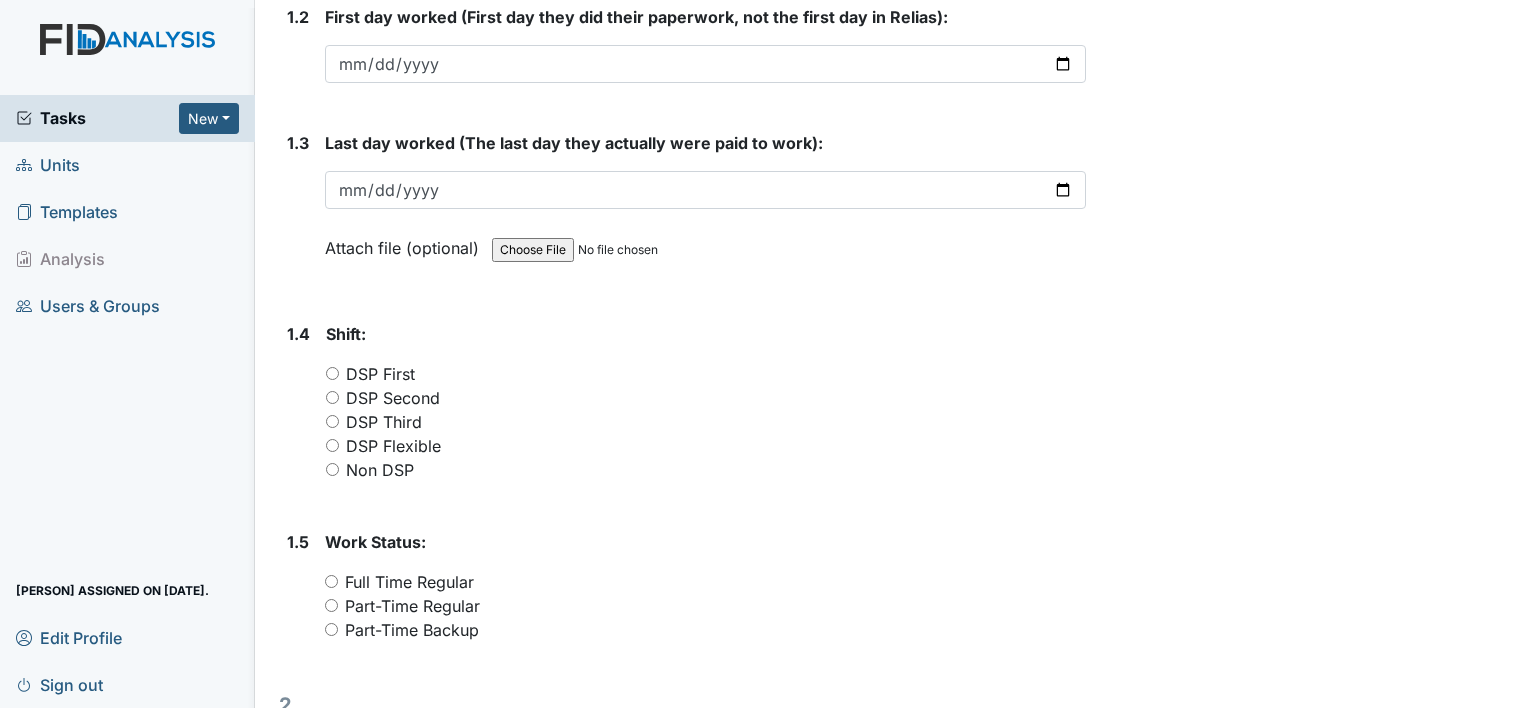 drag, startPoint x: 333, startPoint y: 444, endPoint x: 726, endPoint y: 629, distance: 434.3662 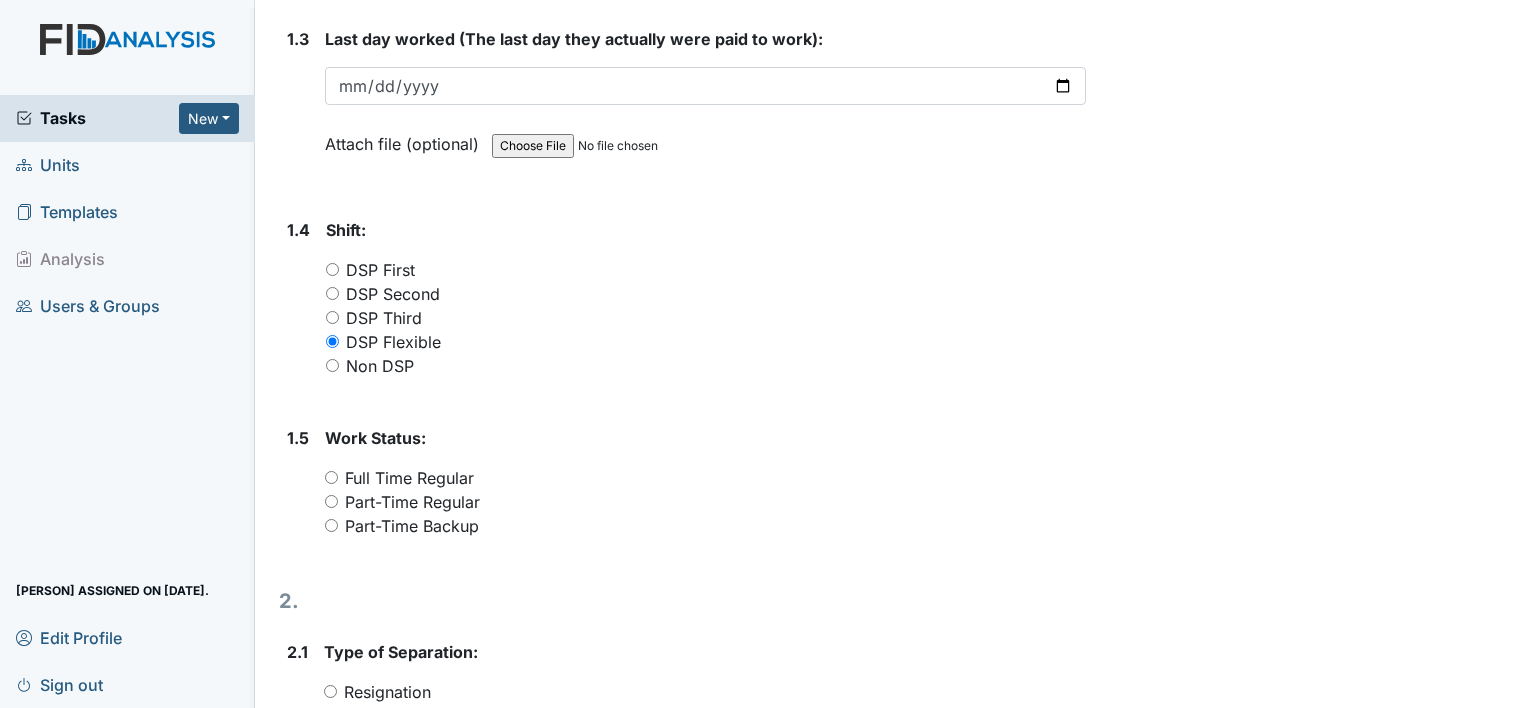 scroll, scrollTop: 680, scrollLeft: 0, axis: vertical 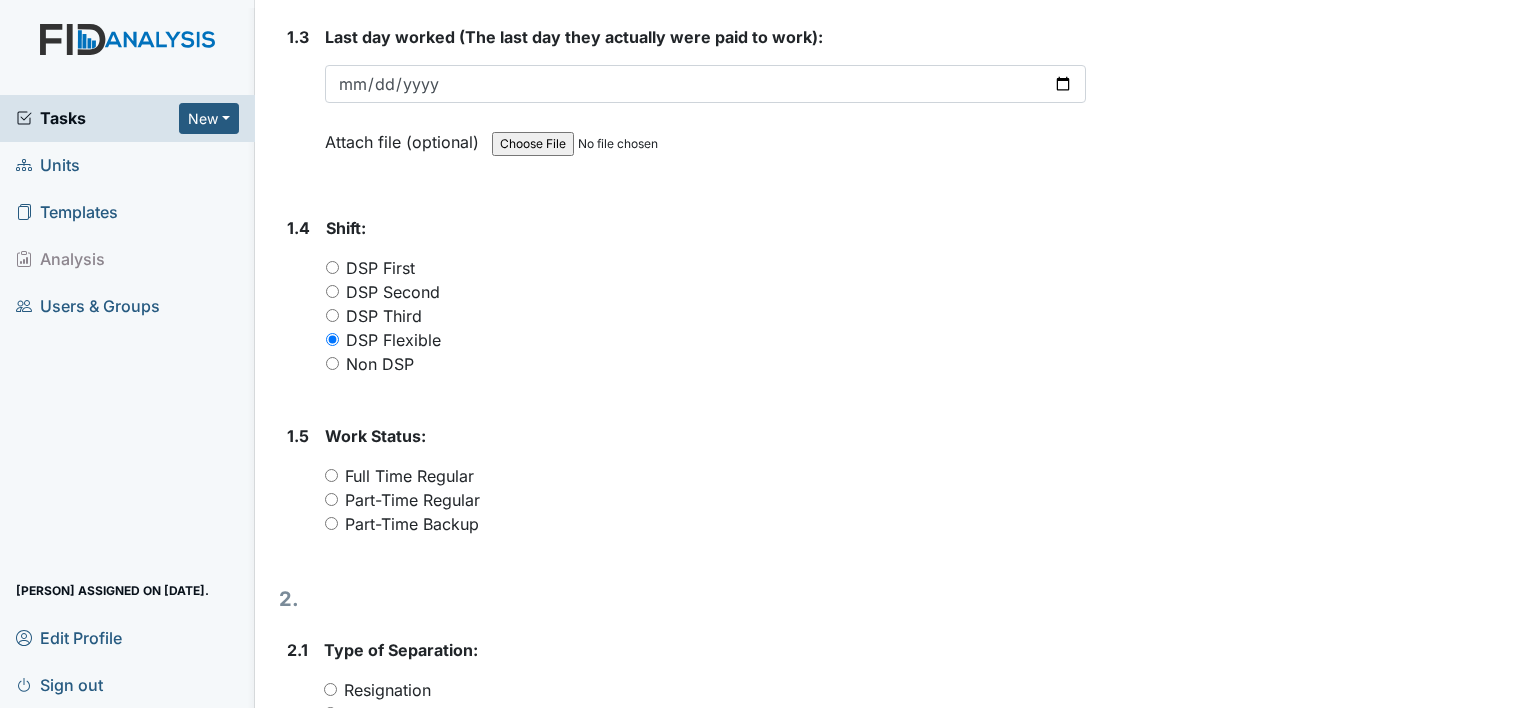 click on "Part-Time Backup" at bounding box center [412, 524] 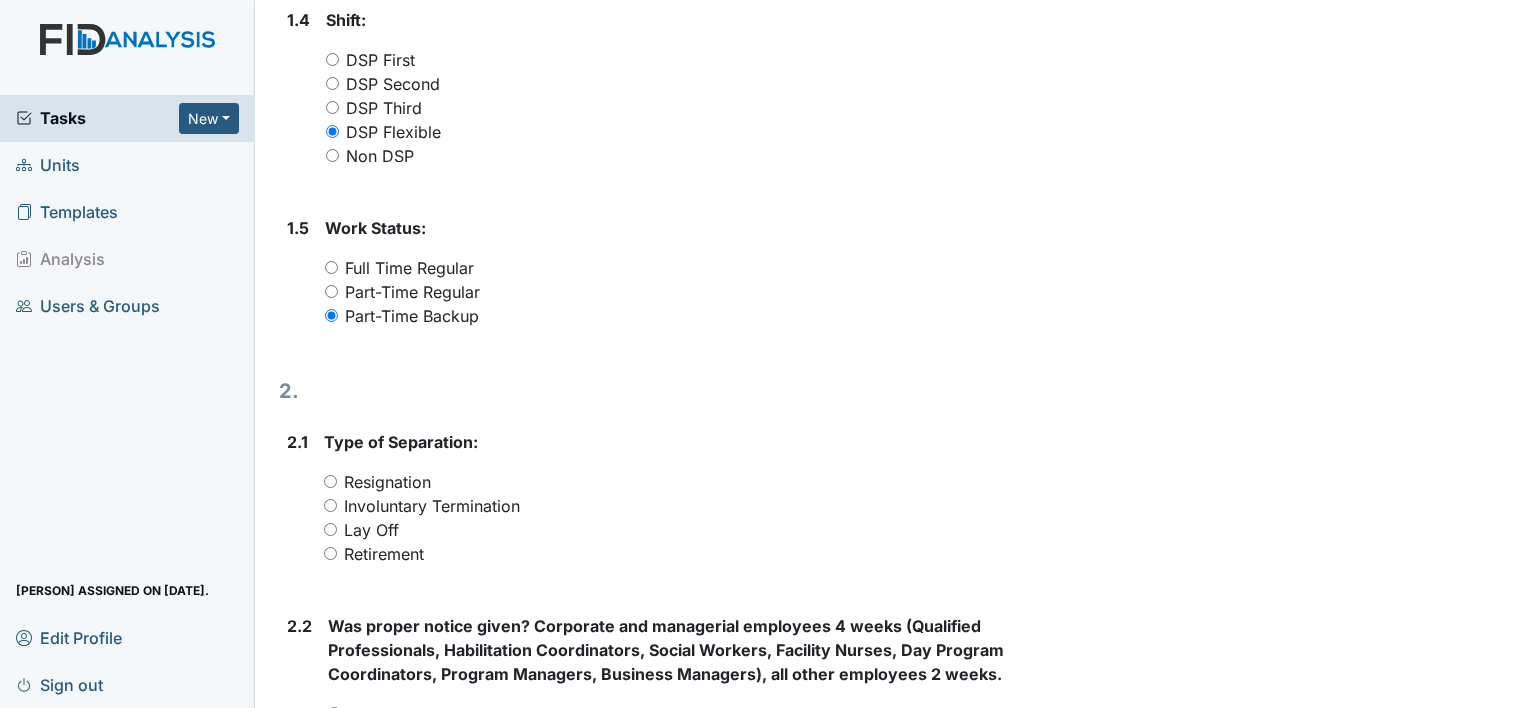 scroll, scrollTop: 888, scrollLeft: 0, axis: vertical 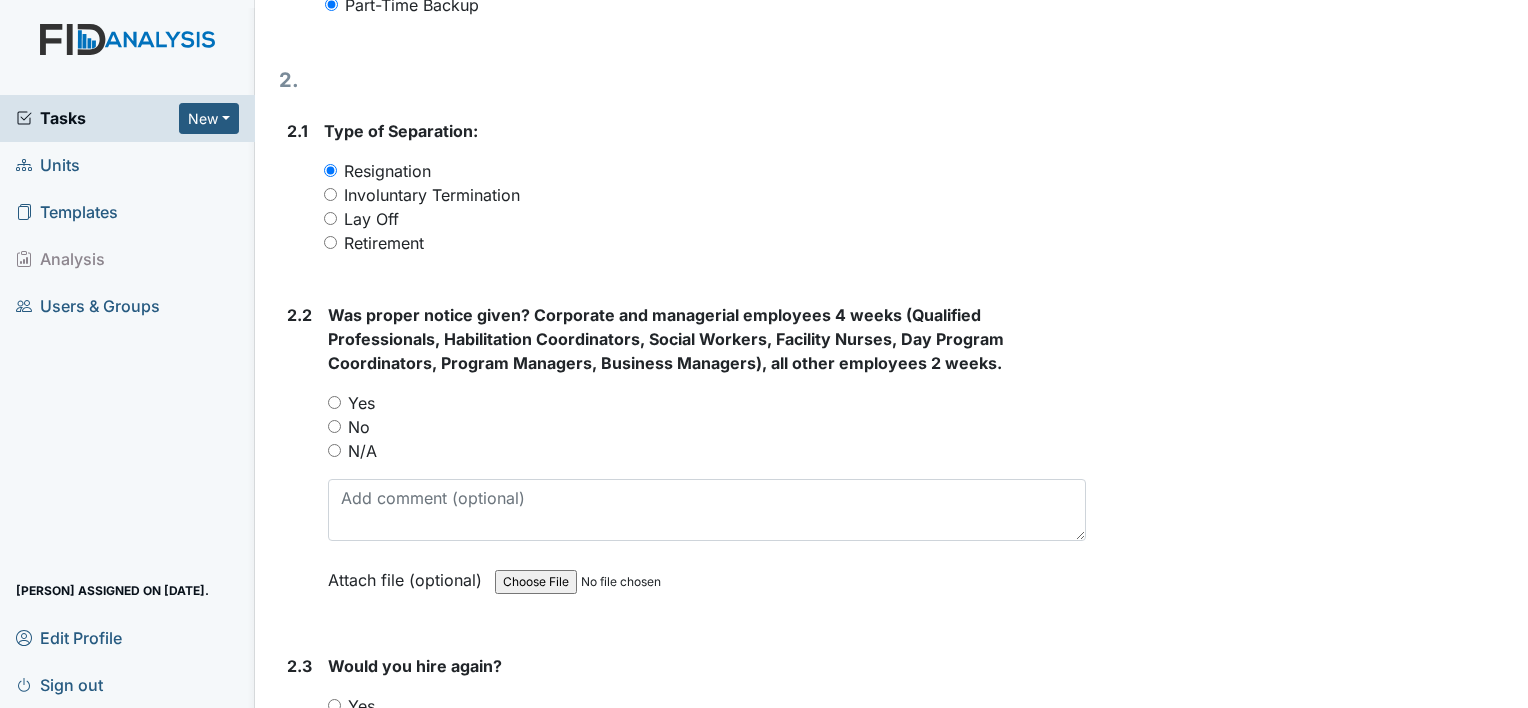 click on "No" at bounding box center [334, 426] 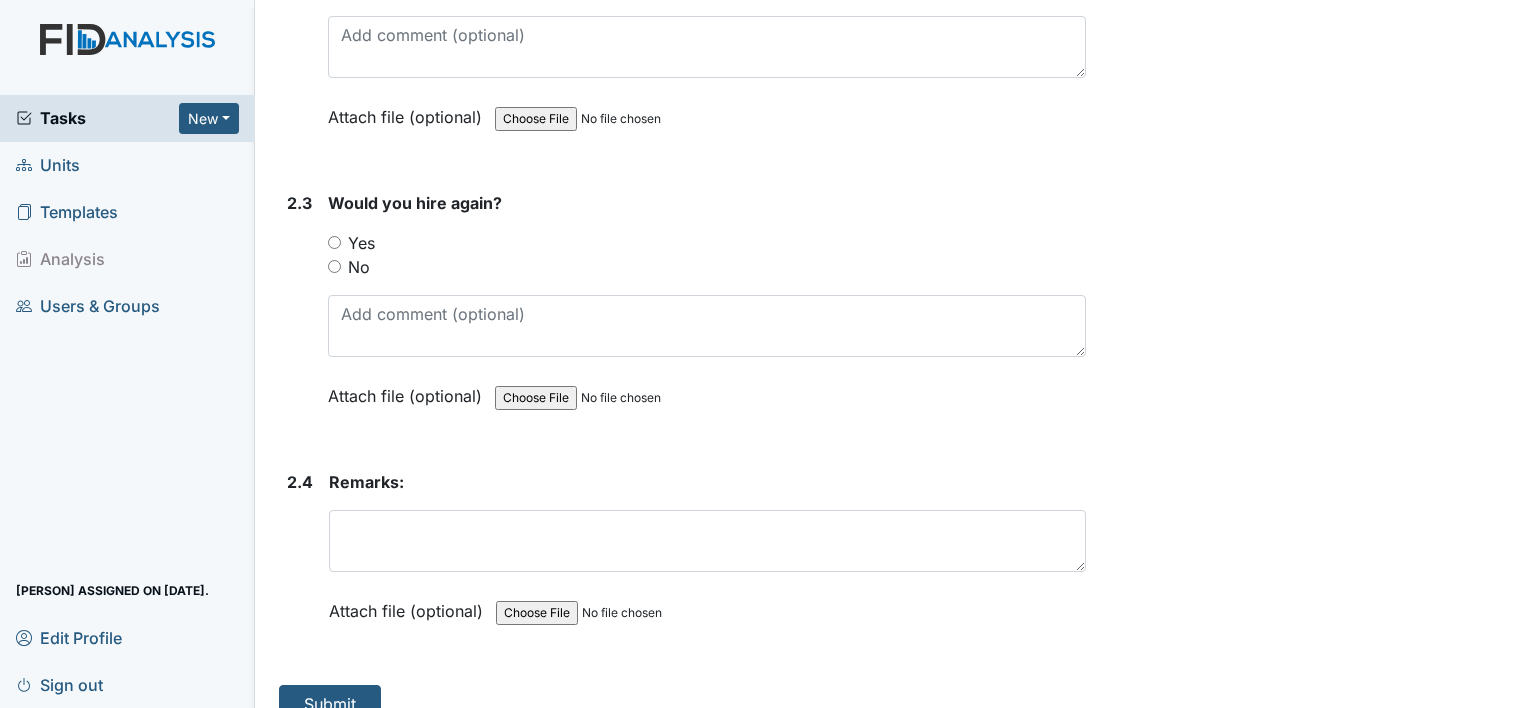 scroll, scrollTop: 1667, scrollLeft: 0, axis: vertical 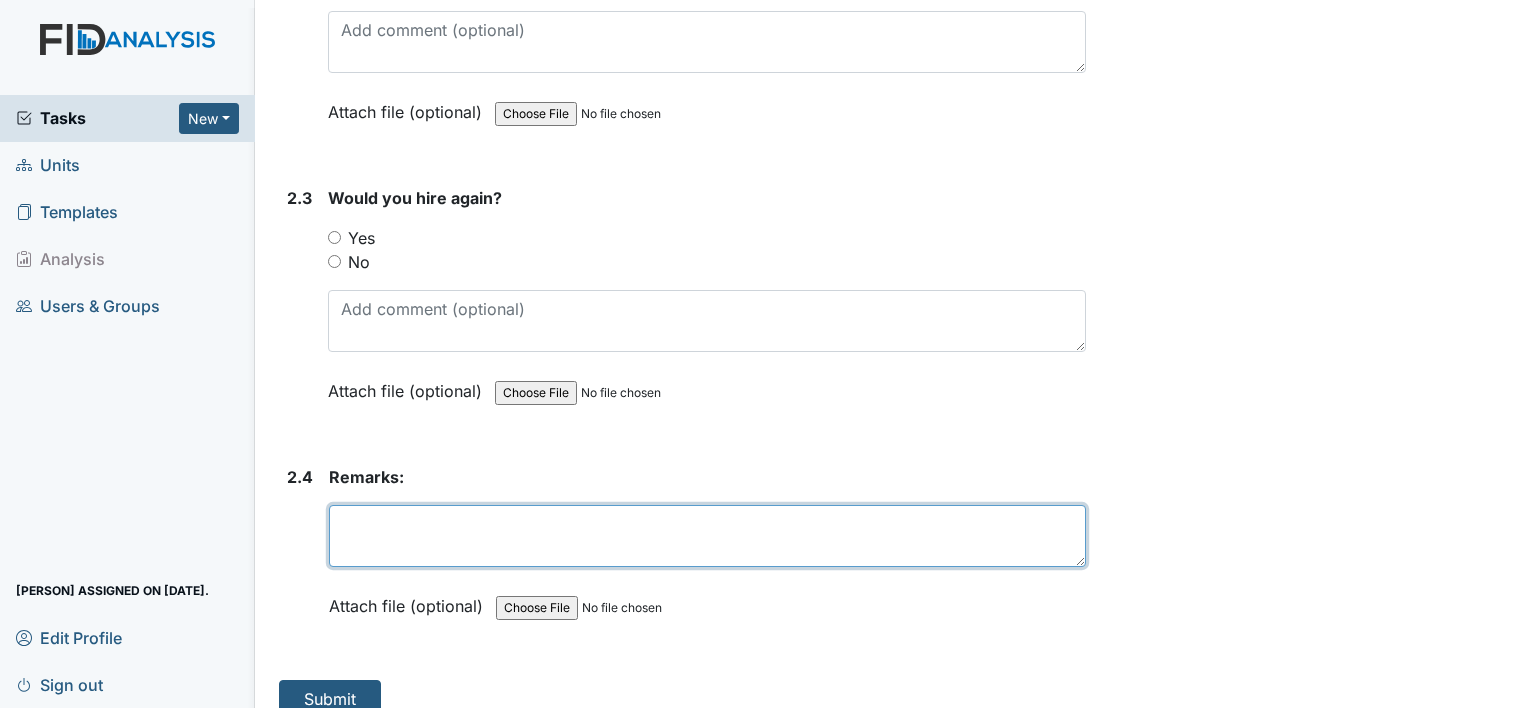 click at bounding box center [707, 536] 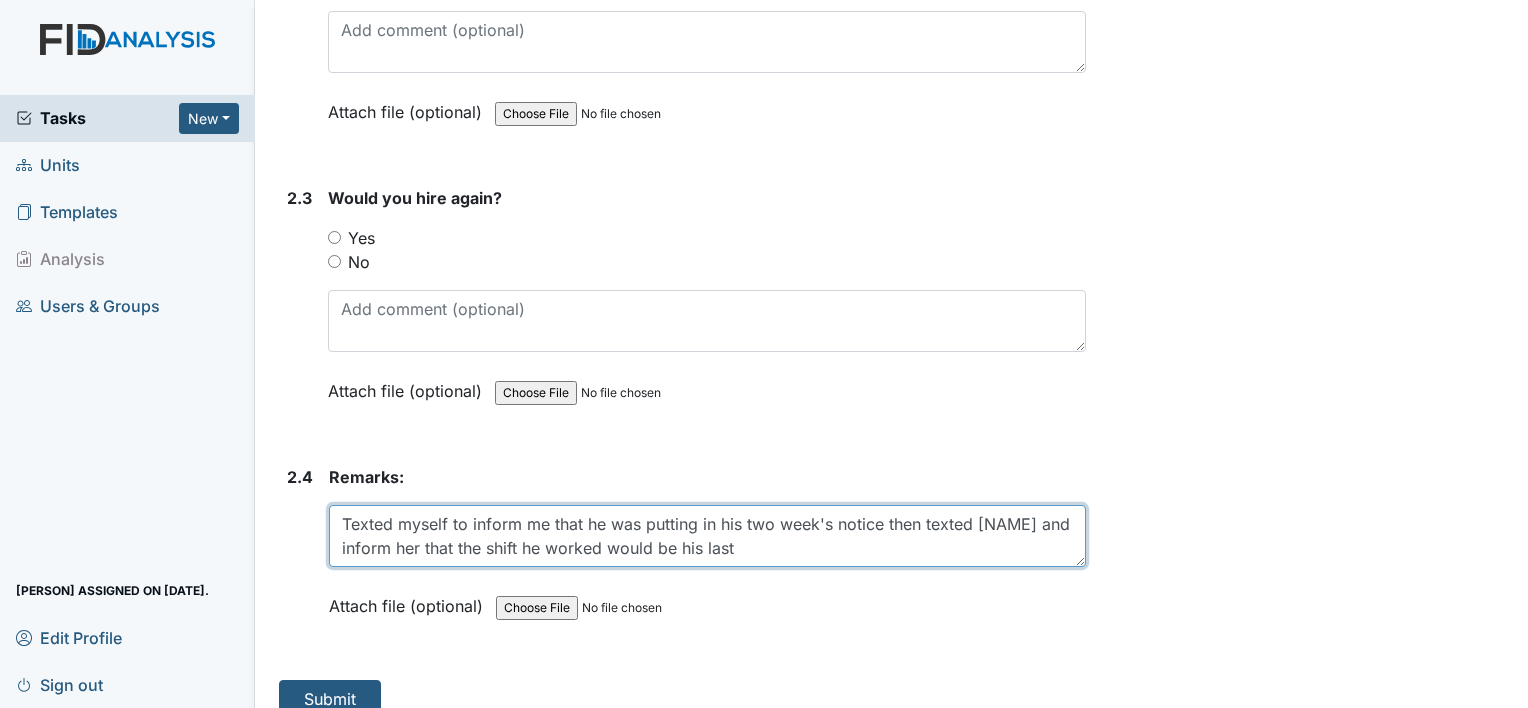 click on "Texted myself to inform me that he was putting in his two week's notice then texted [NAME] and inform her that the shift he worked would be his last" at bounding box center [707, 536] 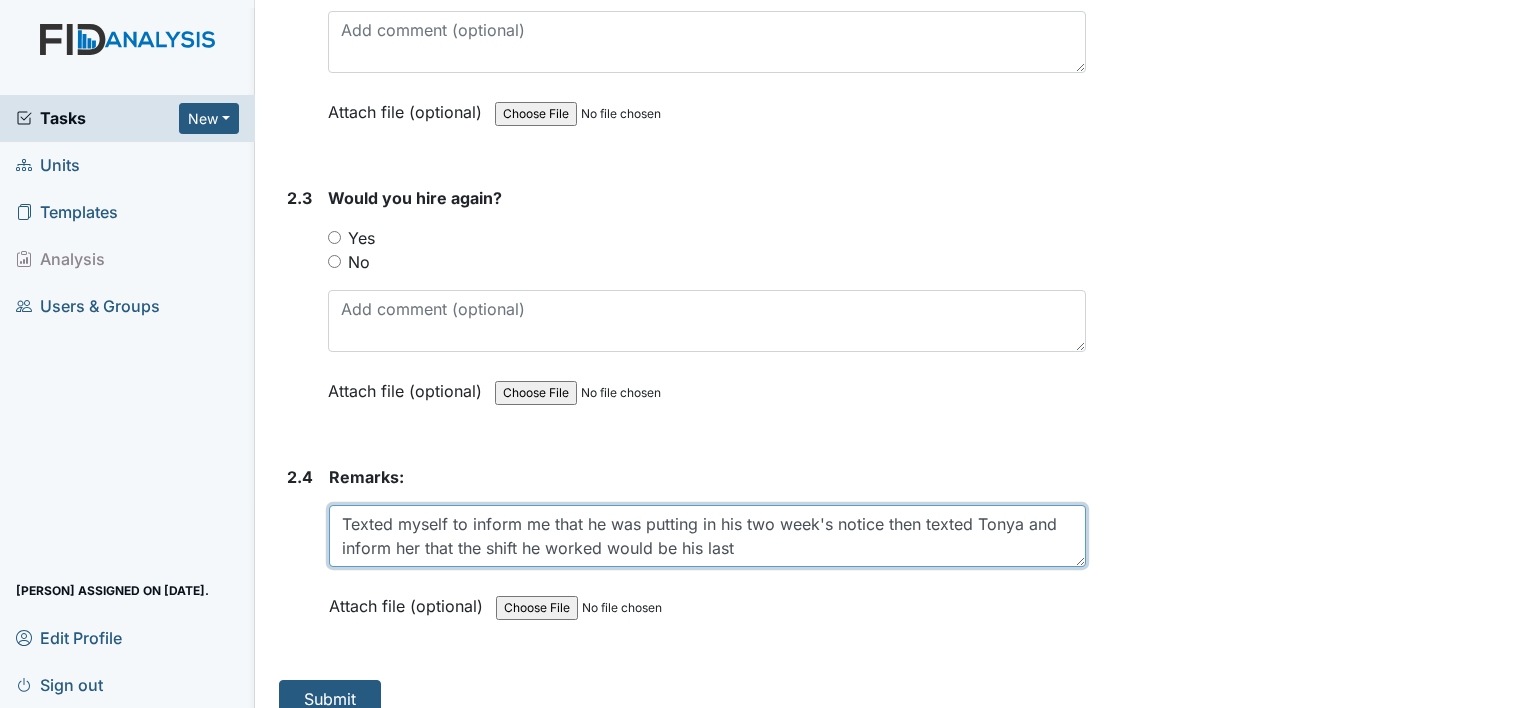 type on "Texted myself to inform me that he was putting in his two week's notice then texted Tonya and inform her that the shift he worked would be his last" 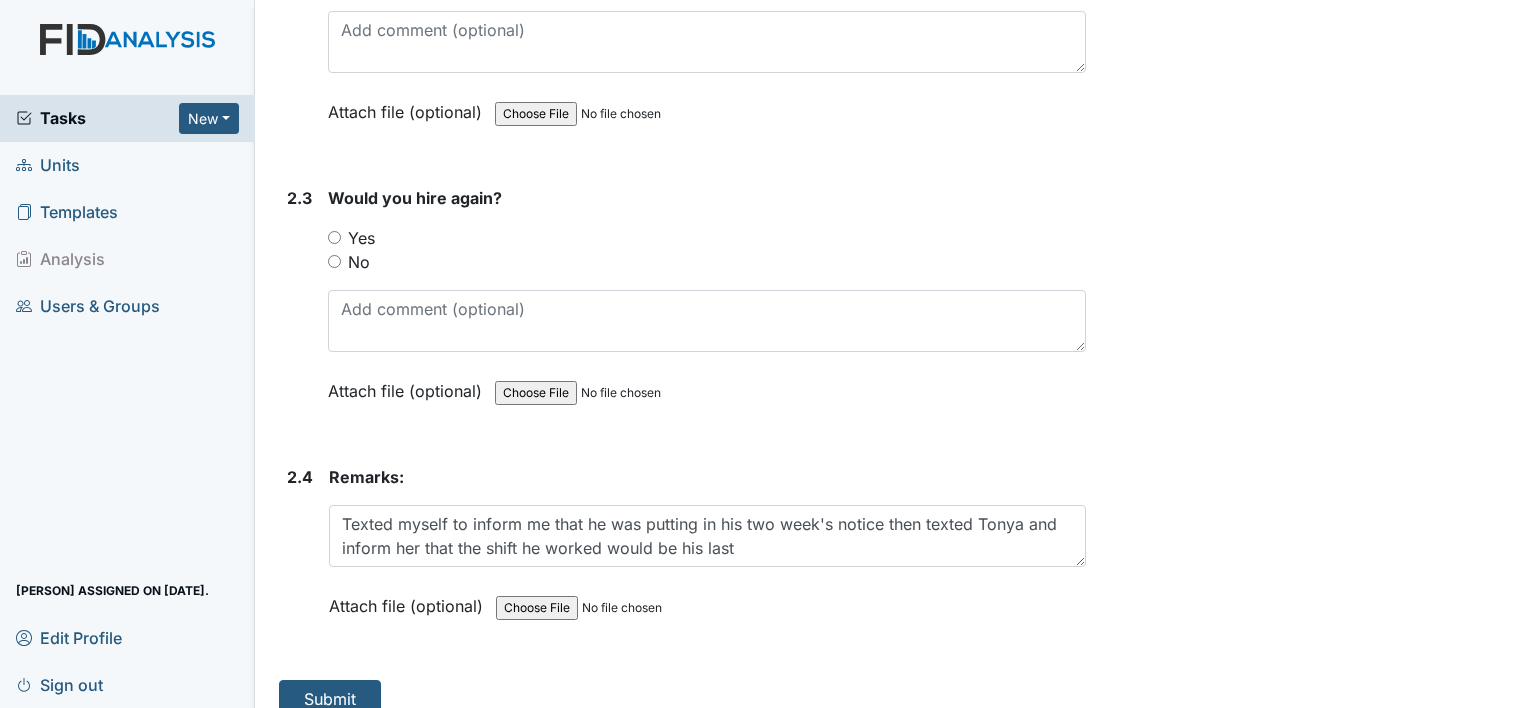 click on "No" at bounding box center [359, 262] 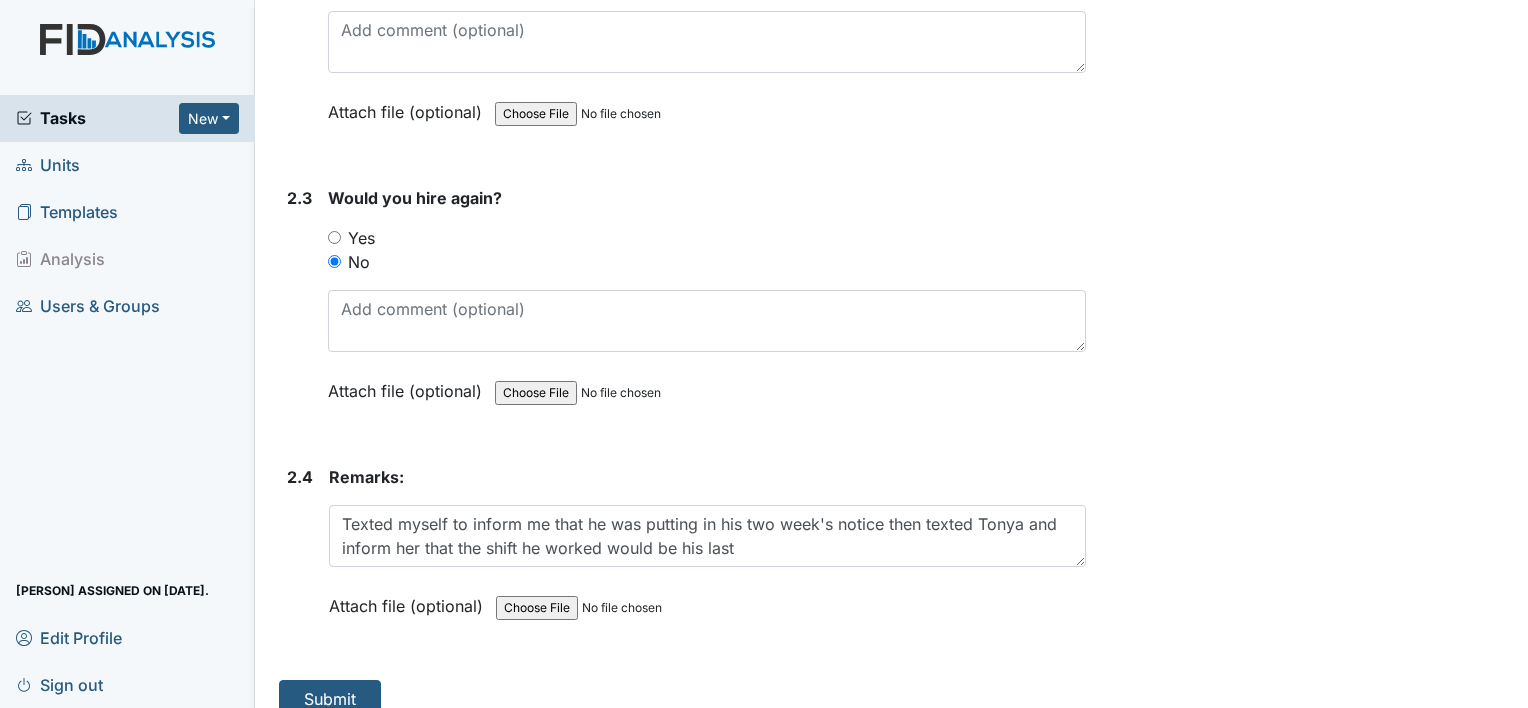 scroll, scrollTop: 1688, scrollLeft: 0, axis: vertical 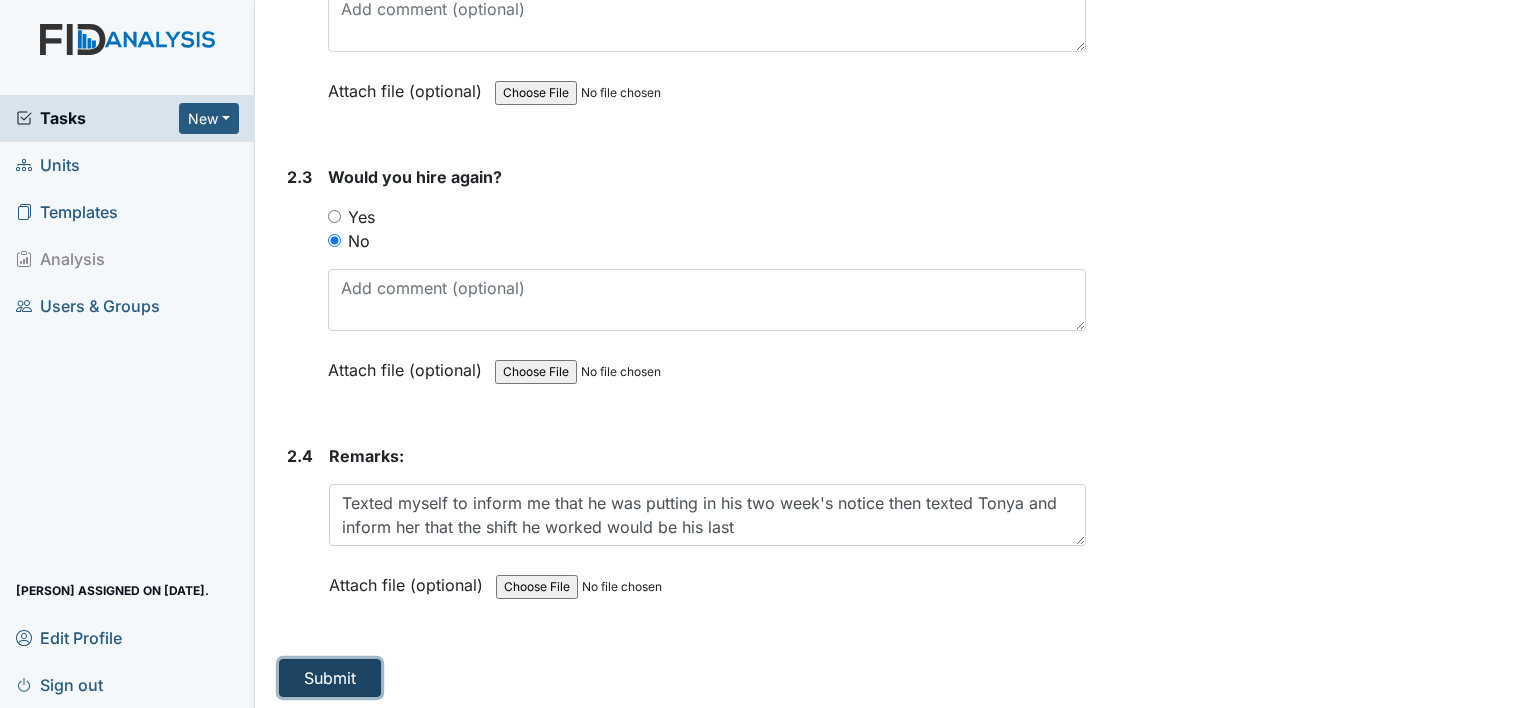 click on "Submit" at bounding box center [330, 678] 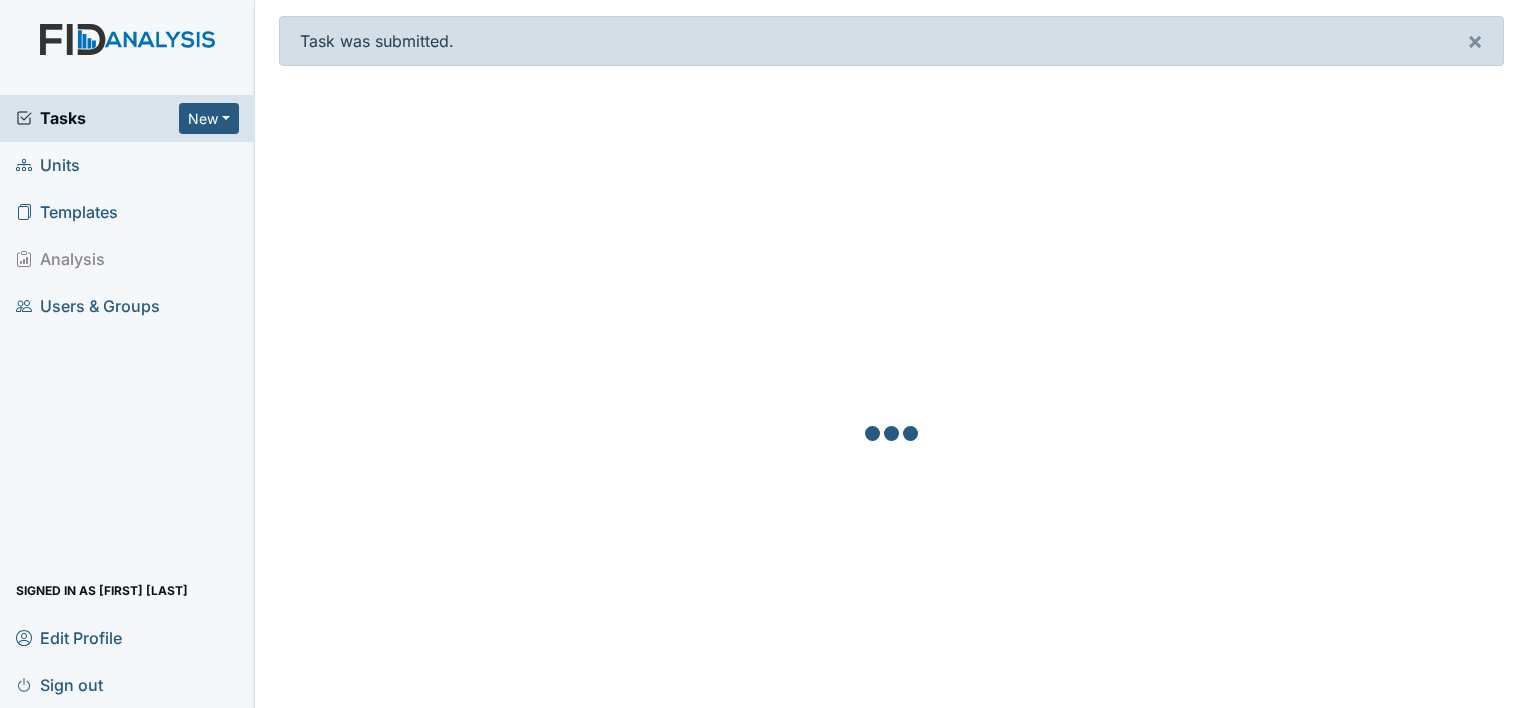 scroll, scrollTop: 0, scrollLeft: 0, axis: both 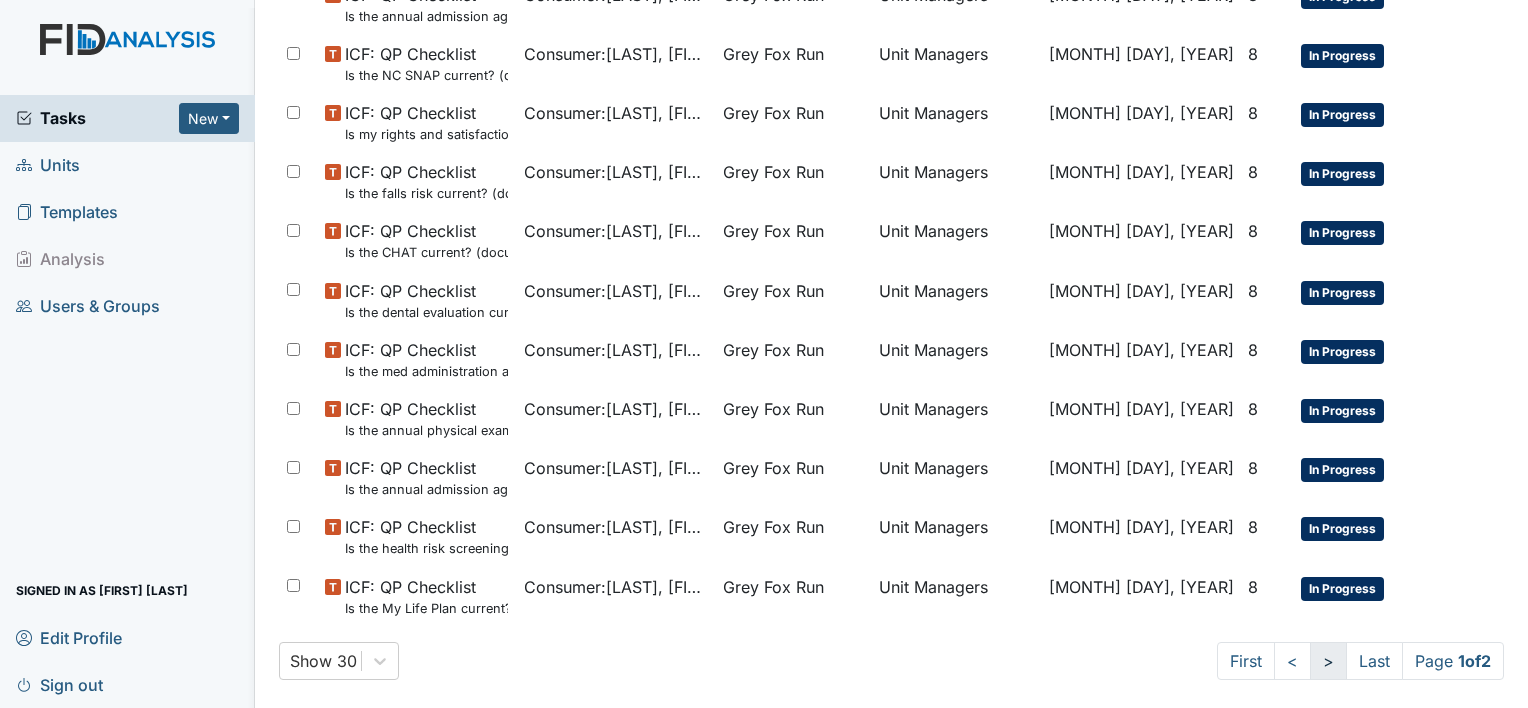 click on ">" at bounding box center (1246, 661) 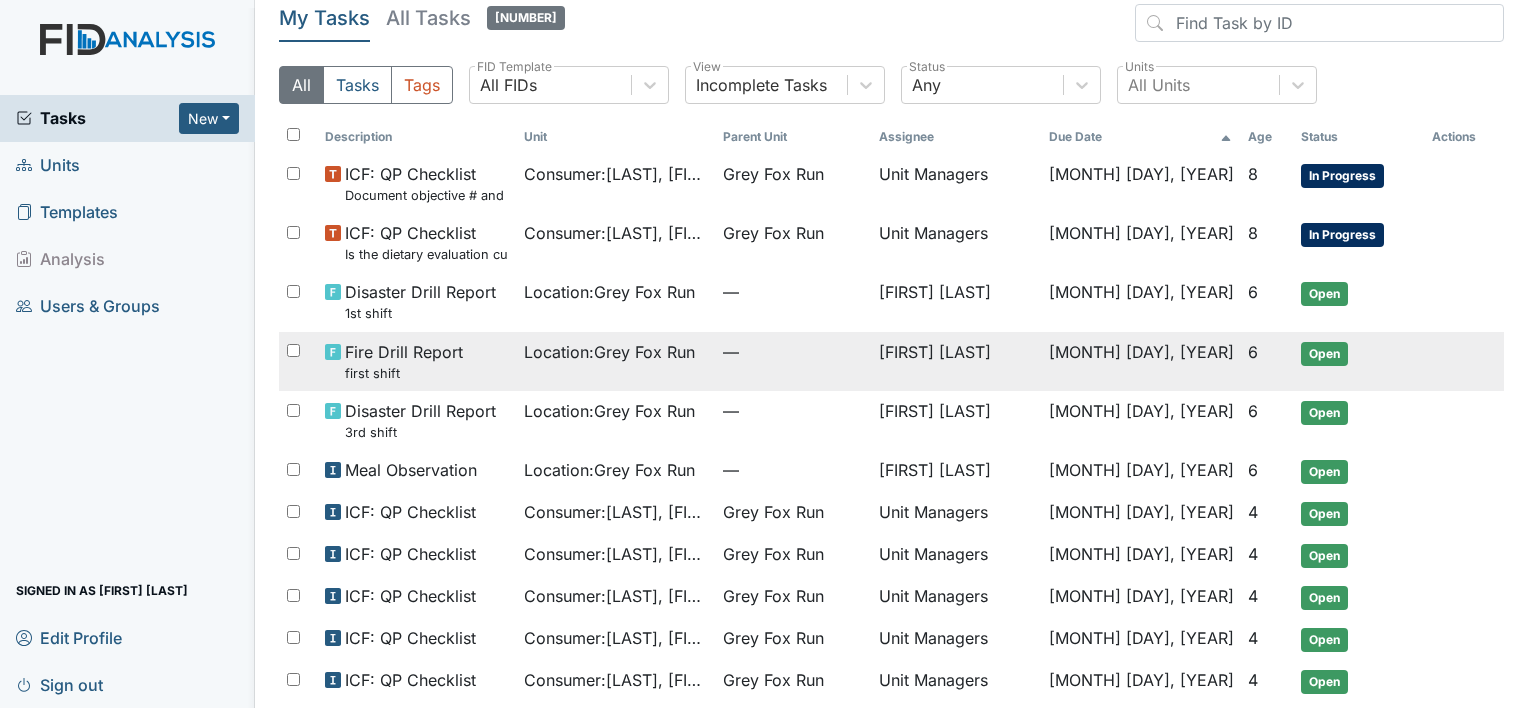 scroll, scrollTop: 0, scrollLeft: 0, axis: both 